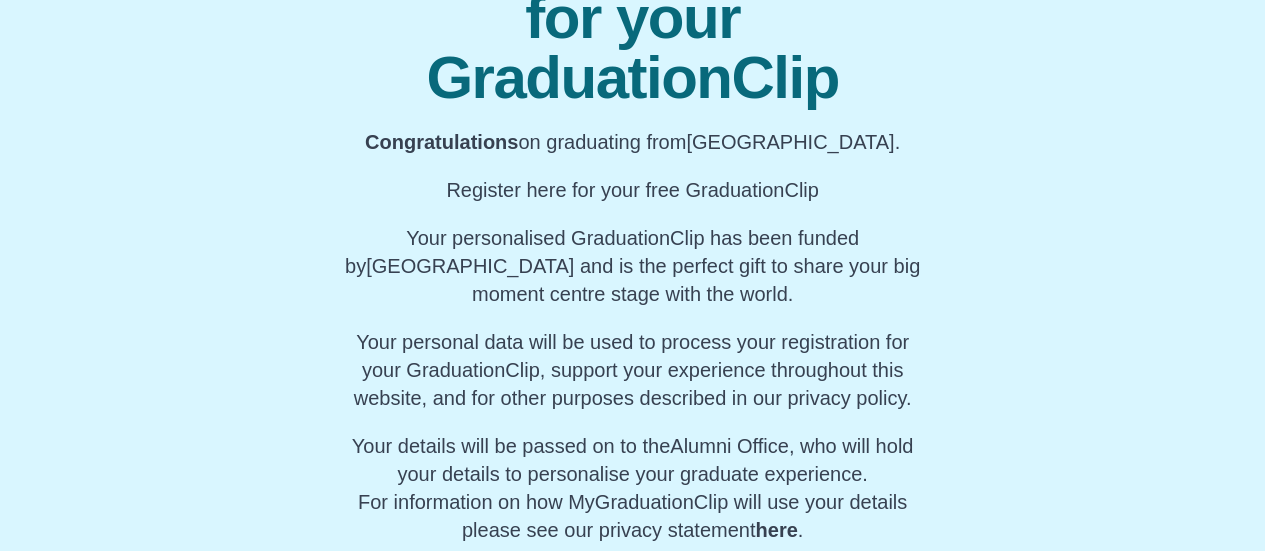 scroll, scrollTop: 296, scrollLeft: 0, axis: vertical 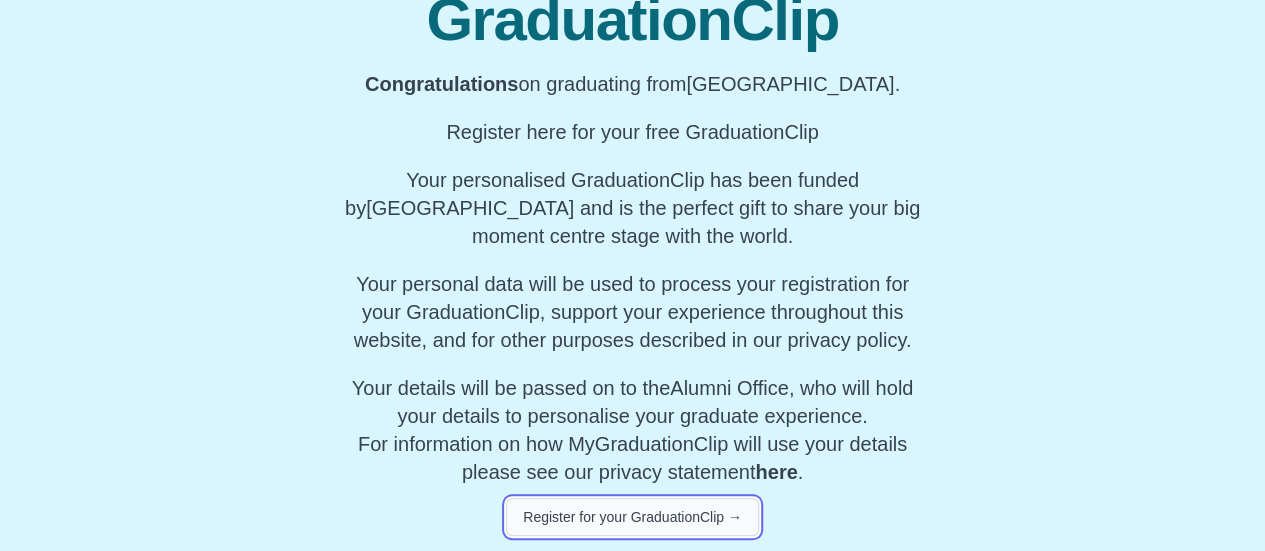 click on "Register for your GraduationClip →" at bounding box center (632, 517) 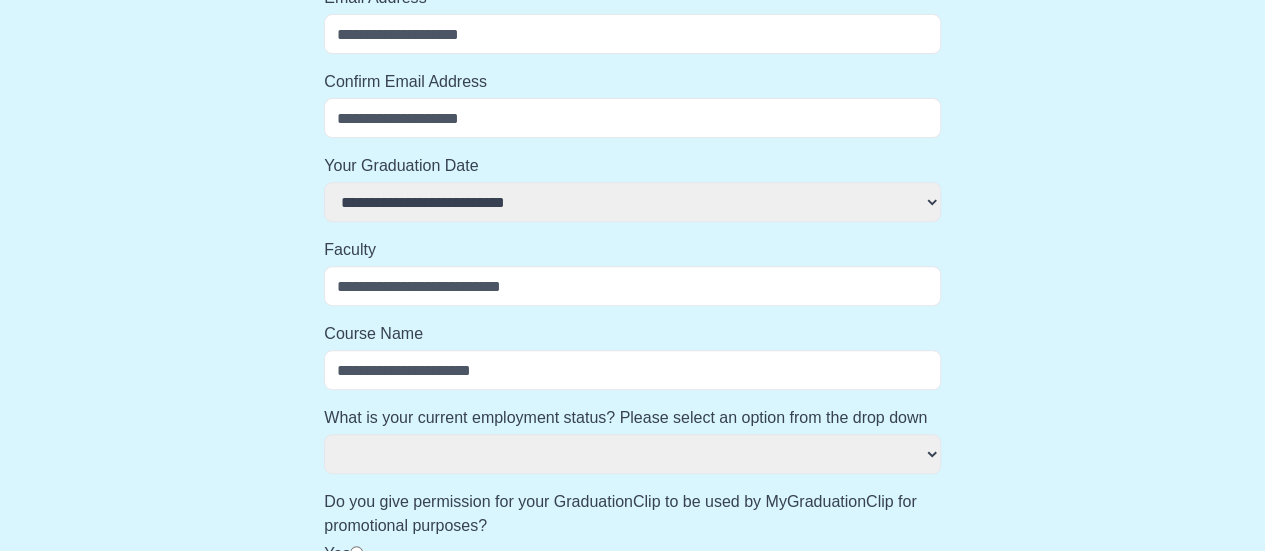 select 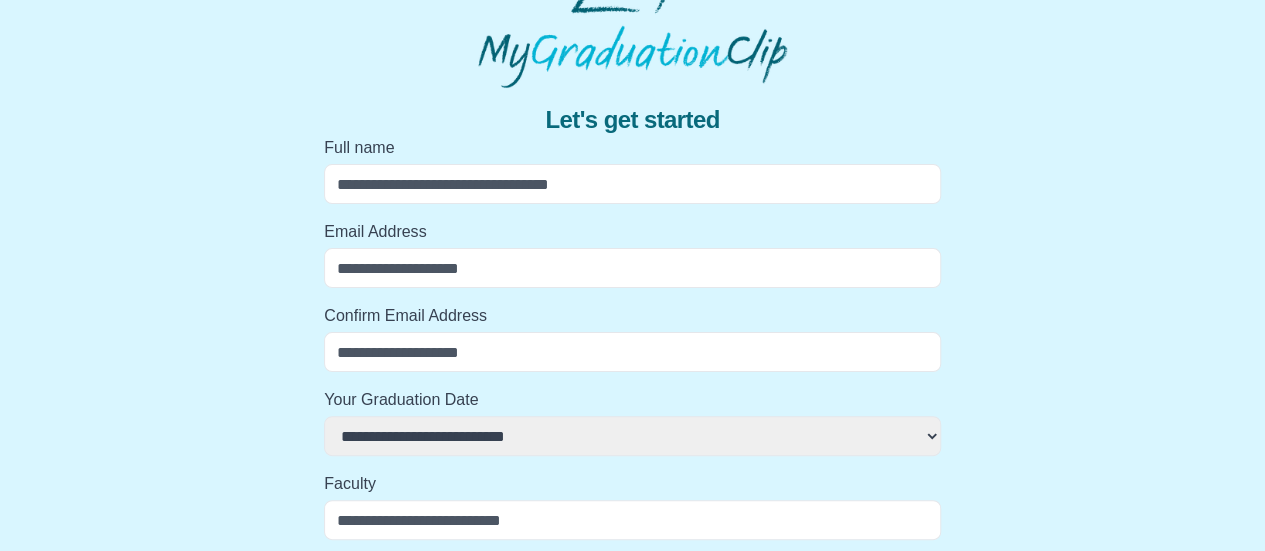 scroll, scrollTop: 48, scrollLeft: 0, axis: vertical 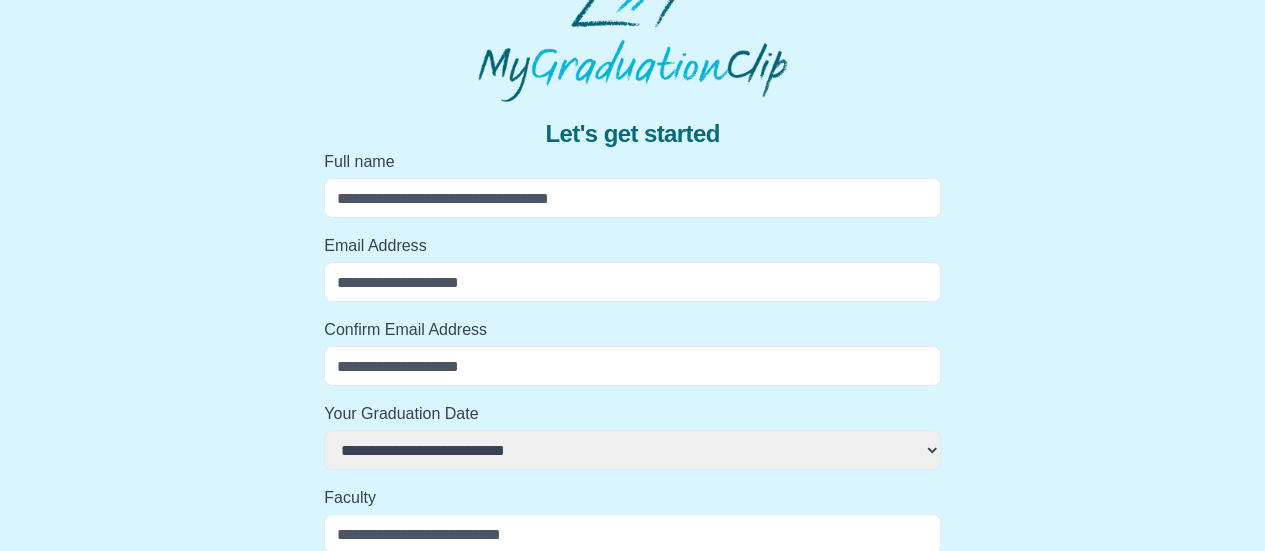 click on "Full name" at bounding box center (632, 198) 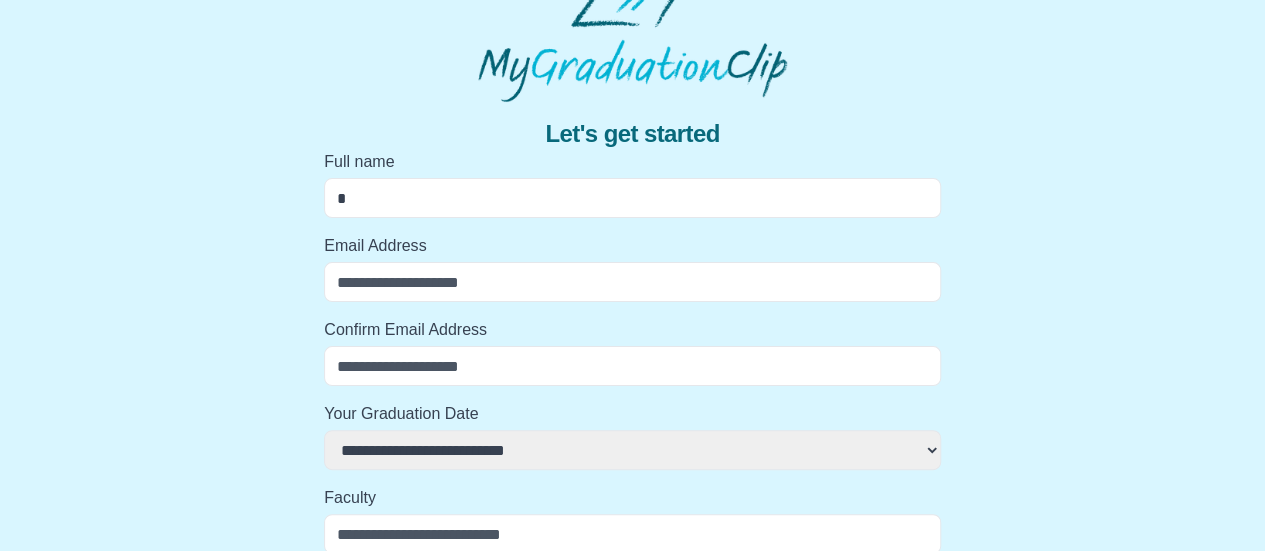 select 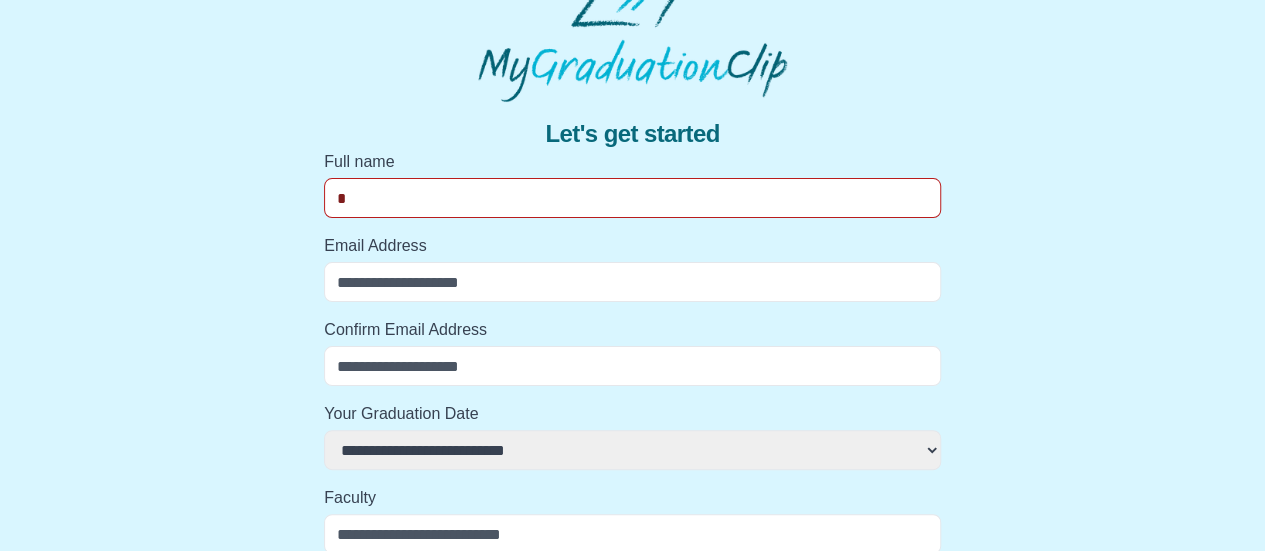 type on "**" 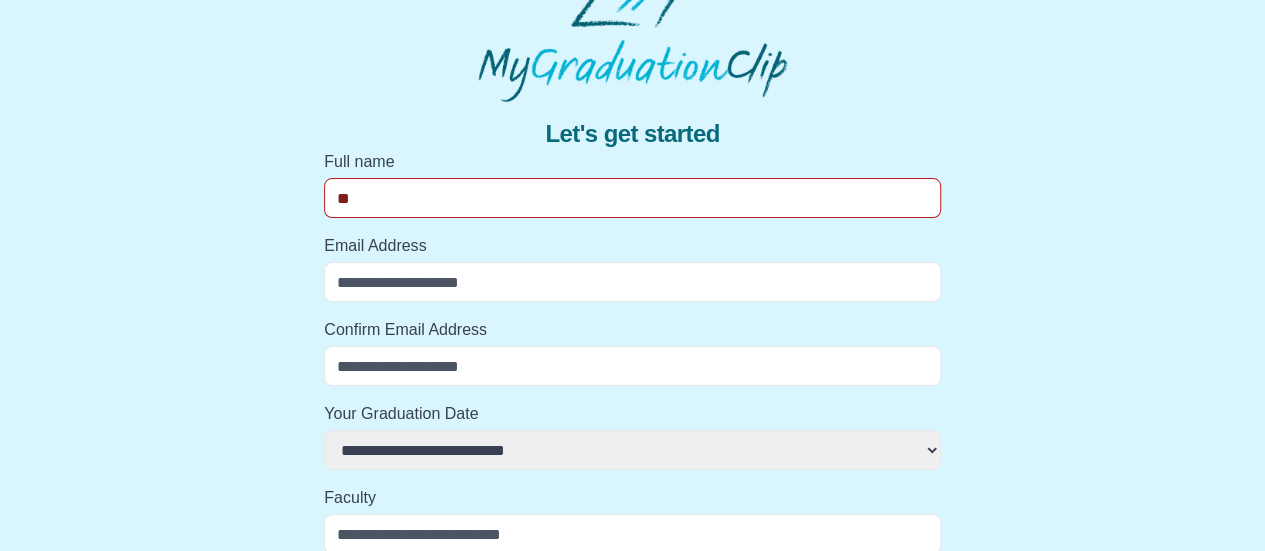 select 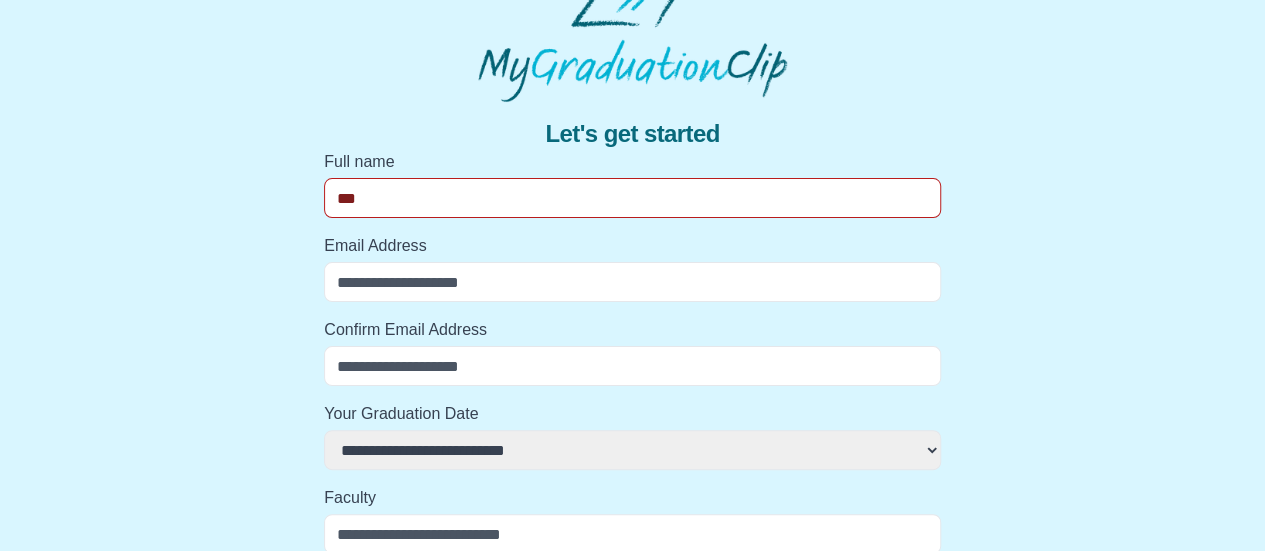 select 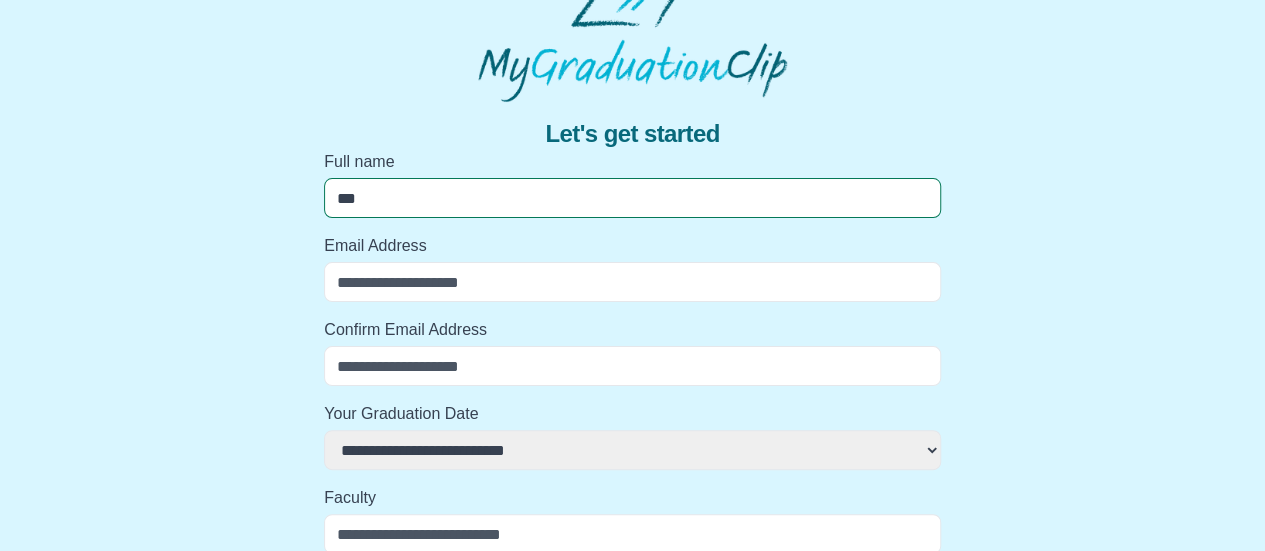 type on "****" 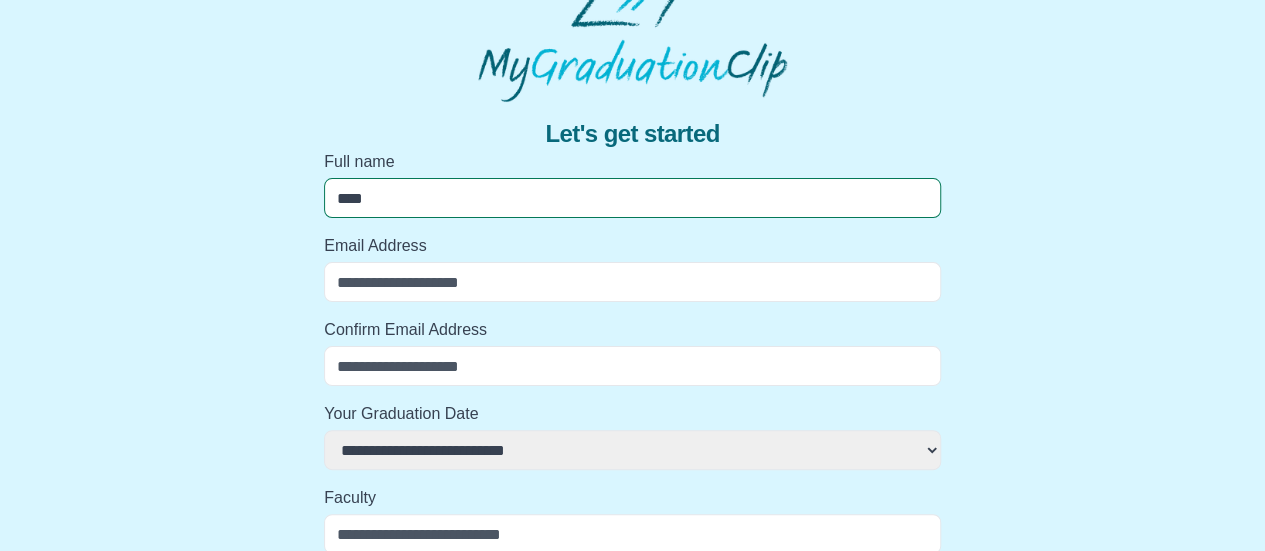 select 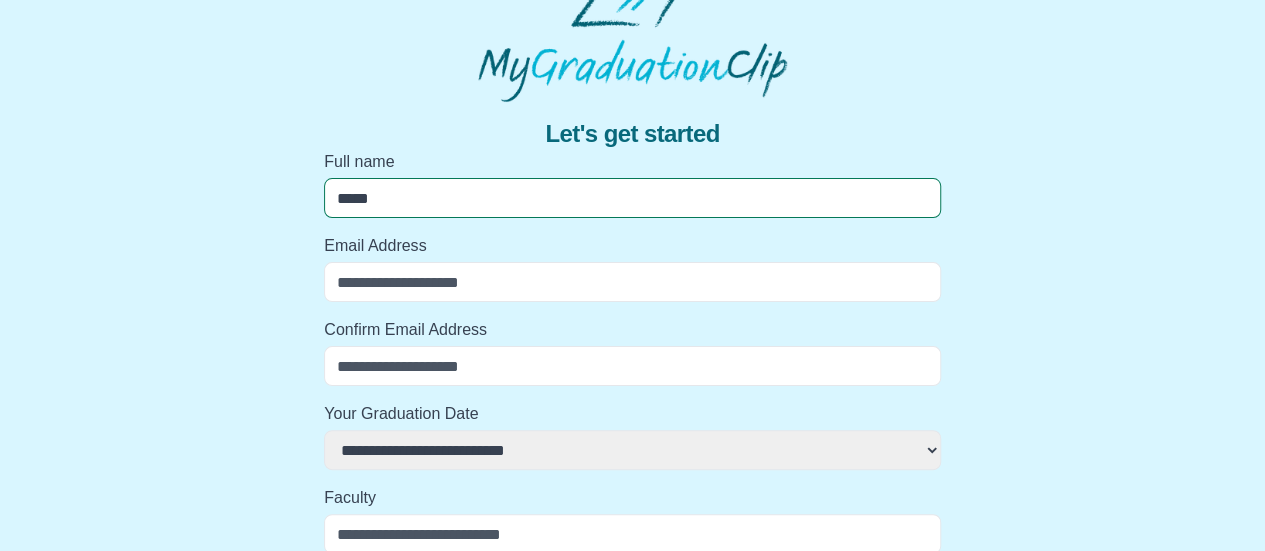 select 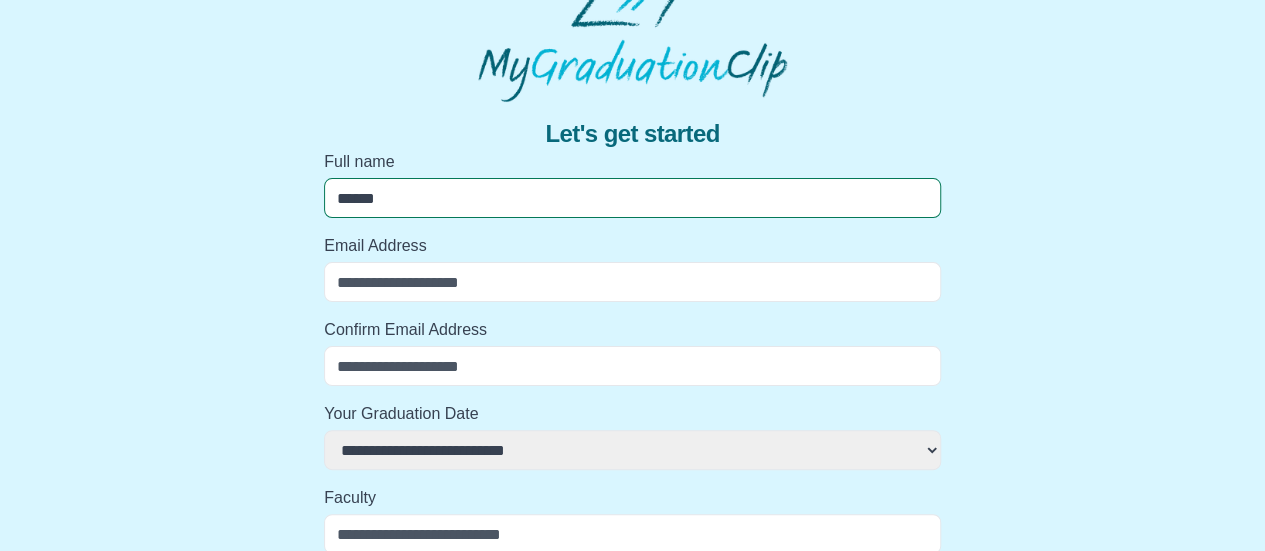 select 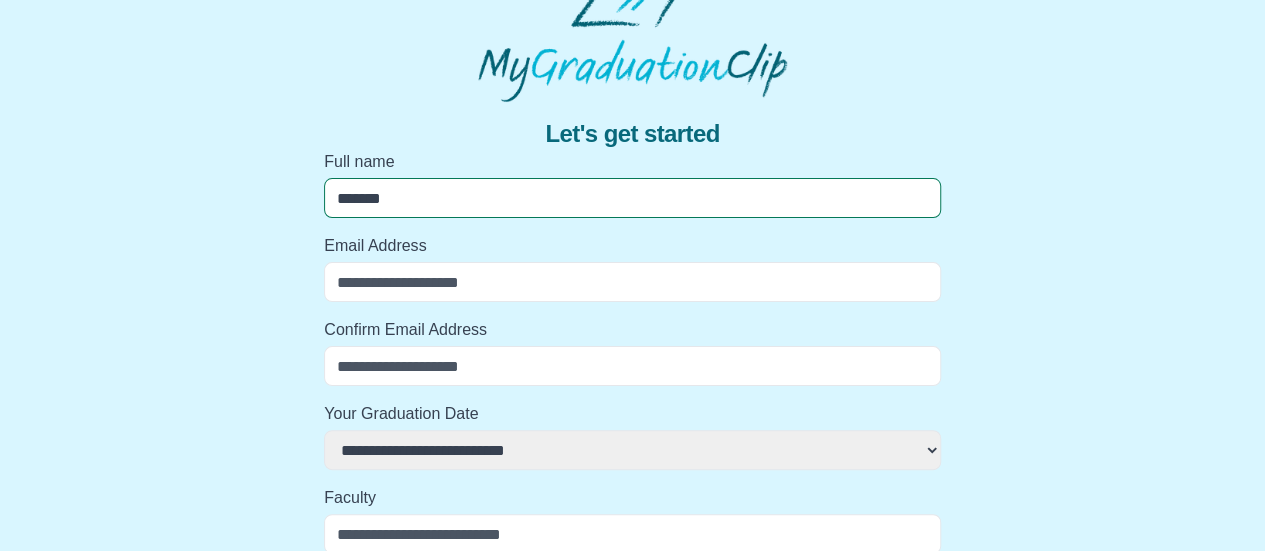 select 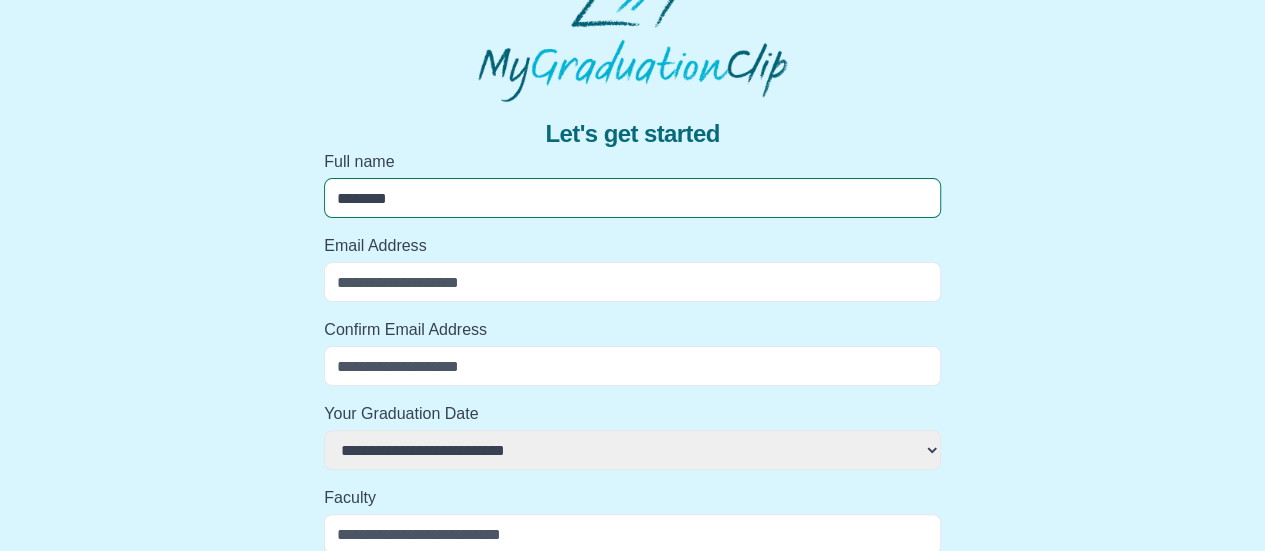 select 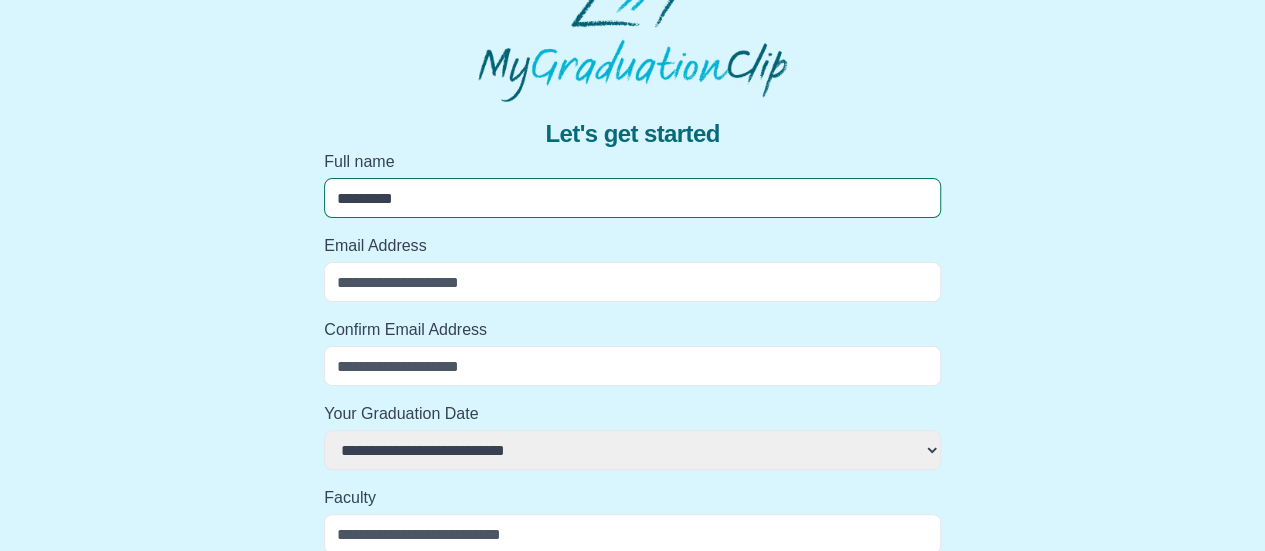select 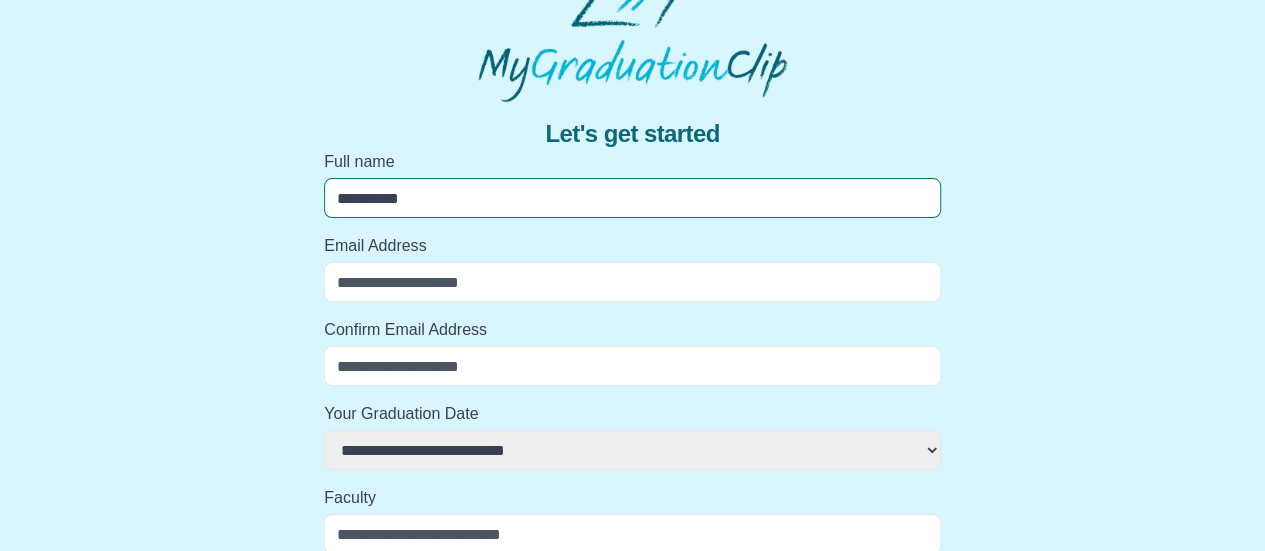 select 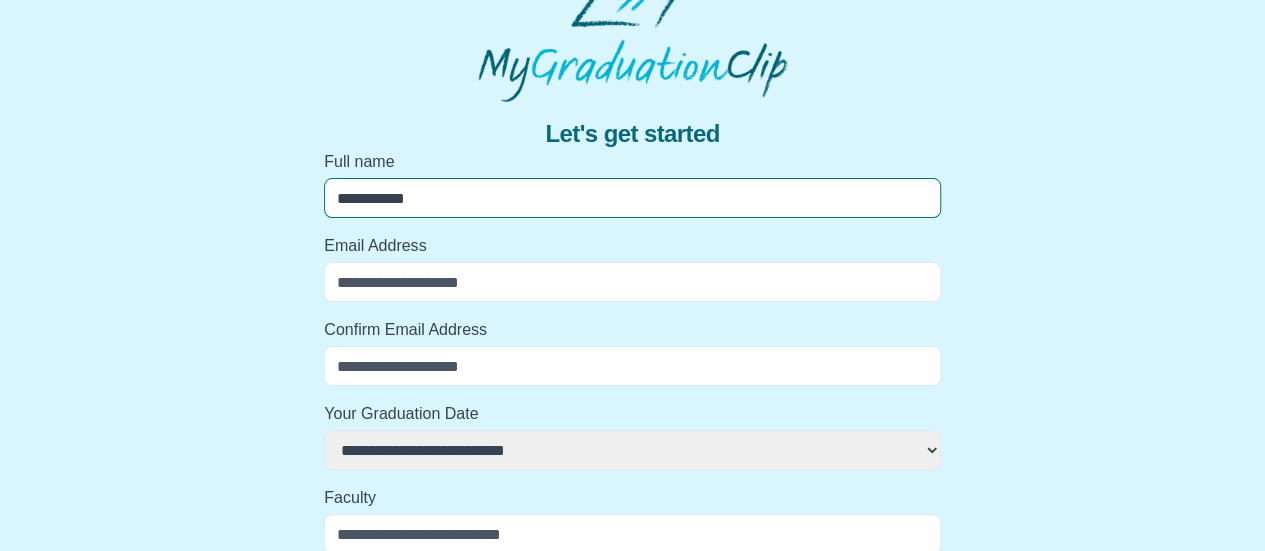 select 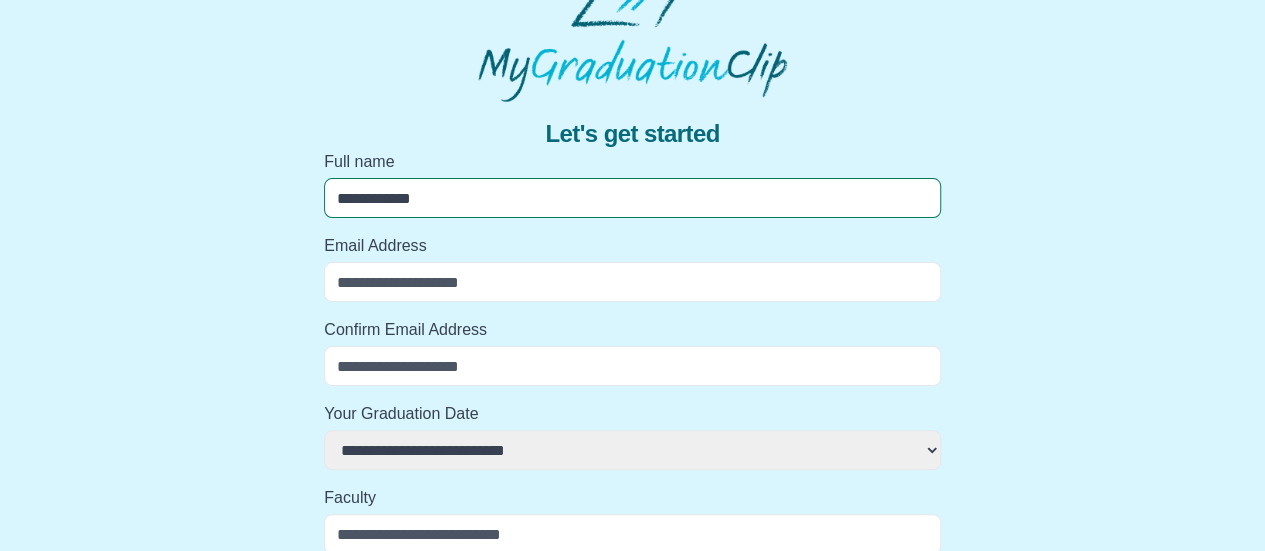 select 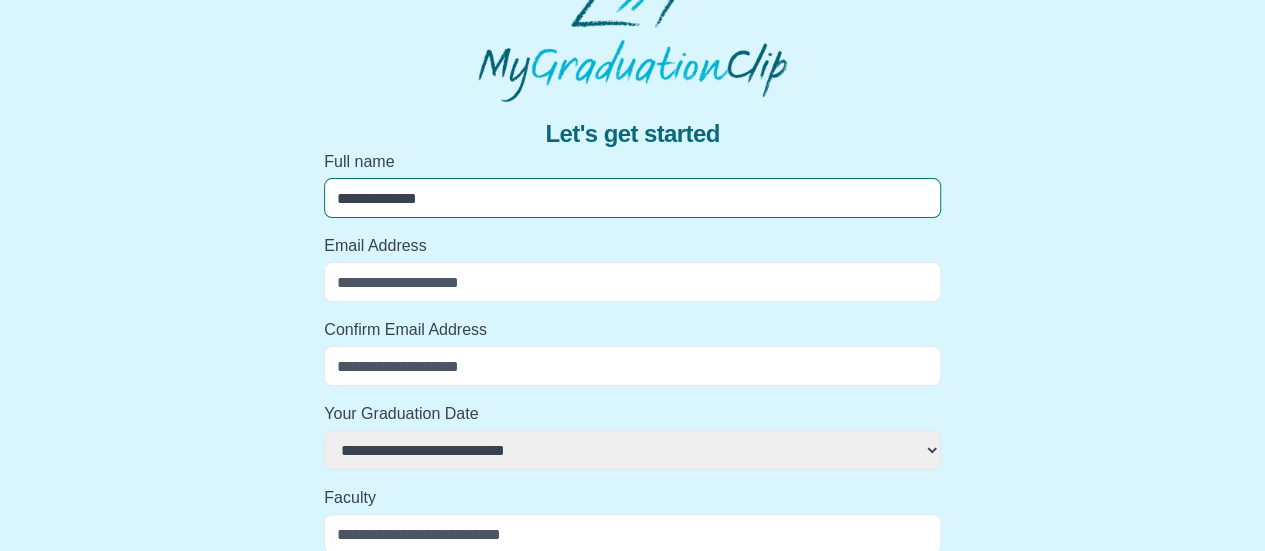 select 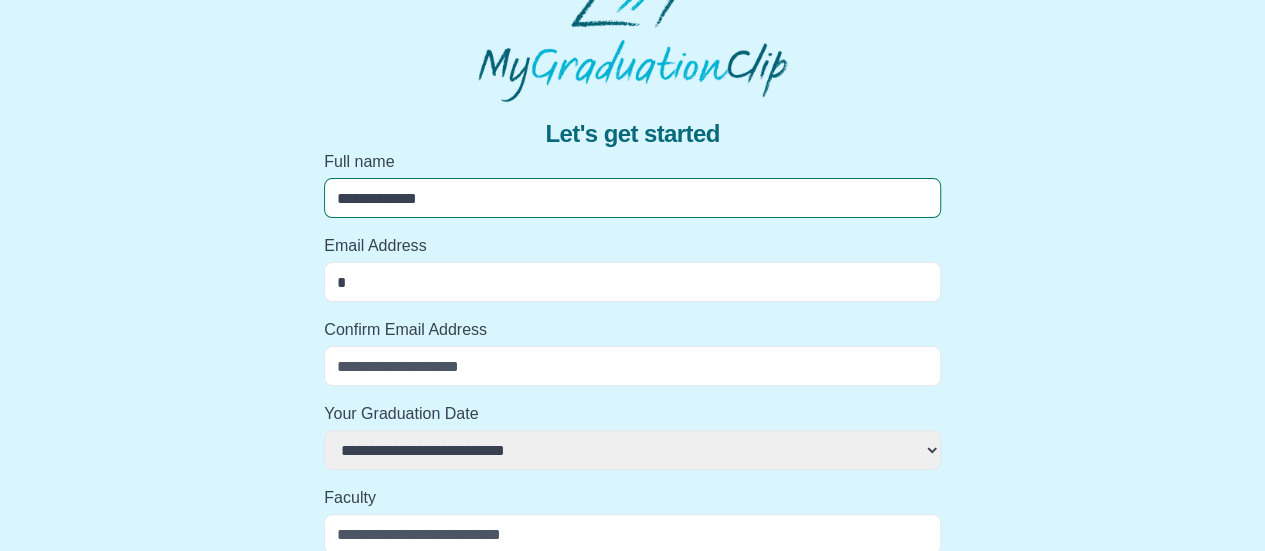 select 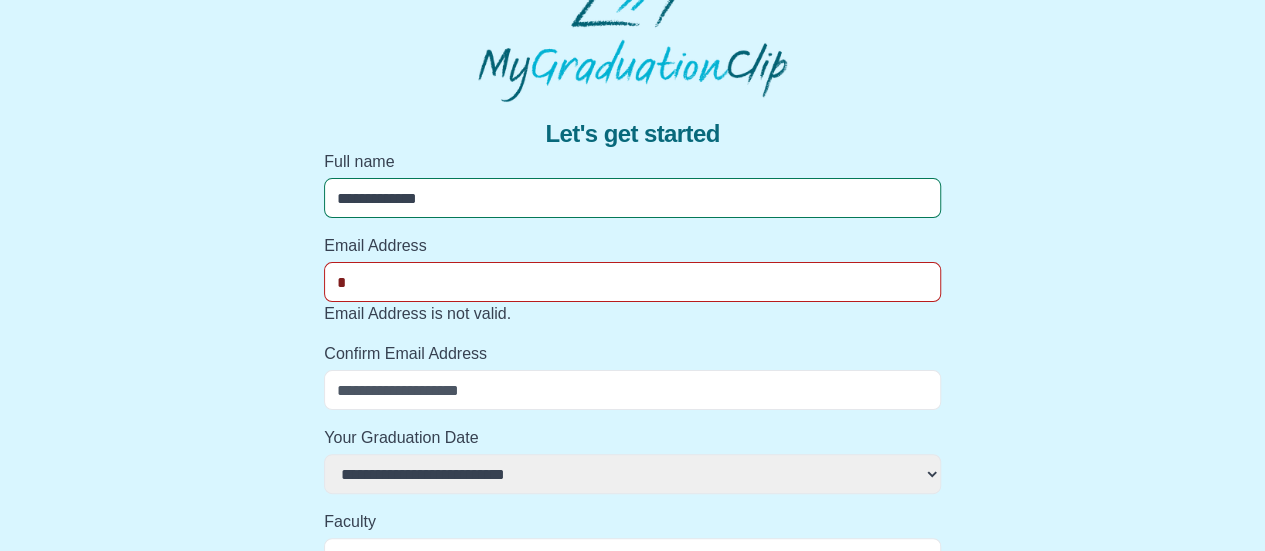 type on "**********" 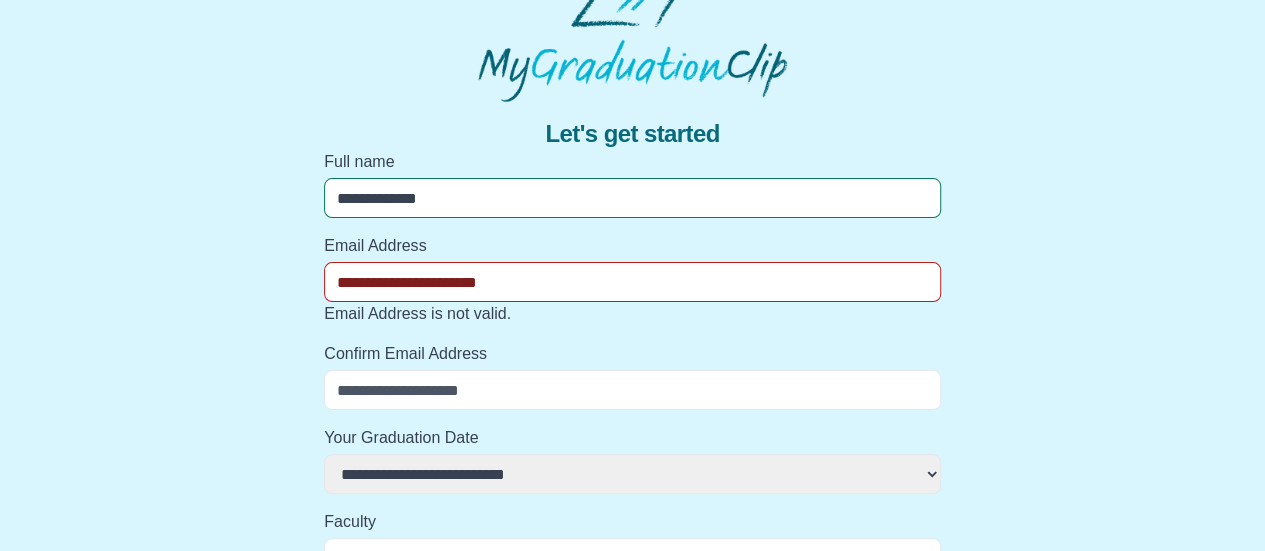 select 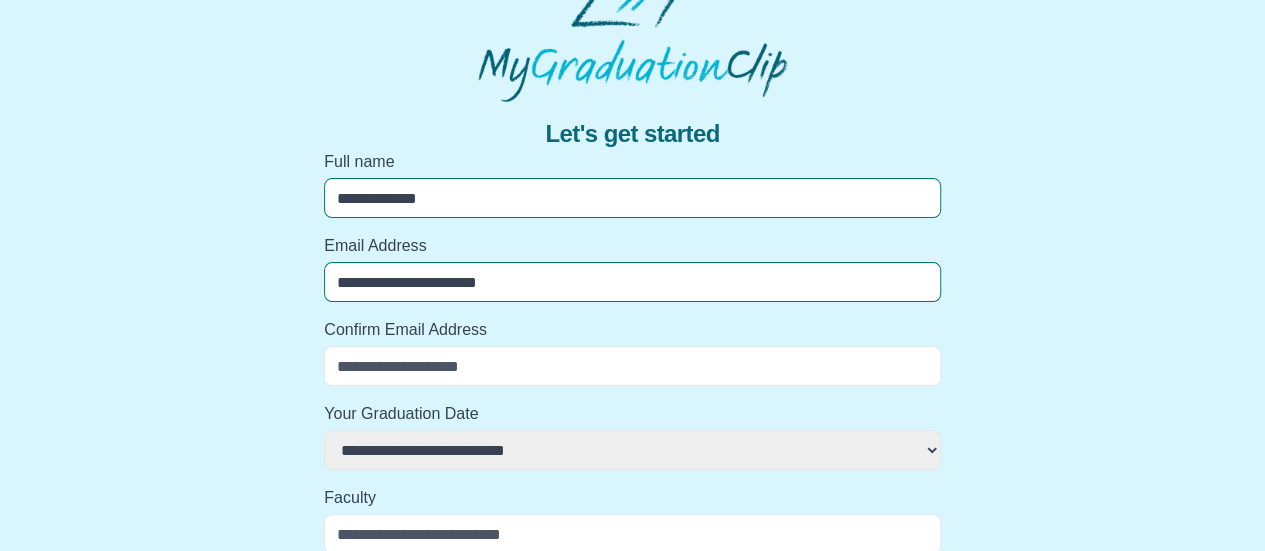 select 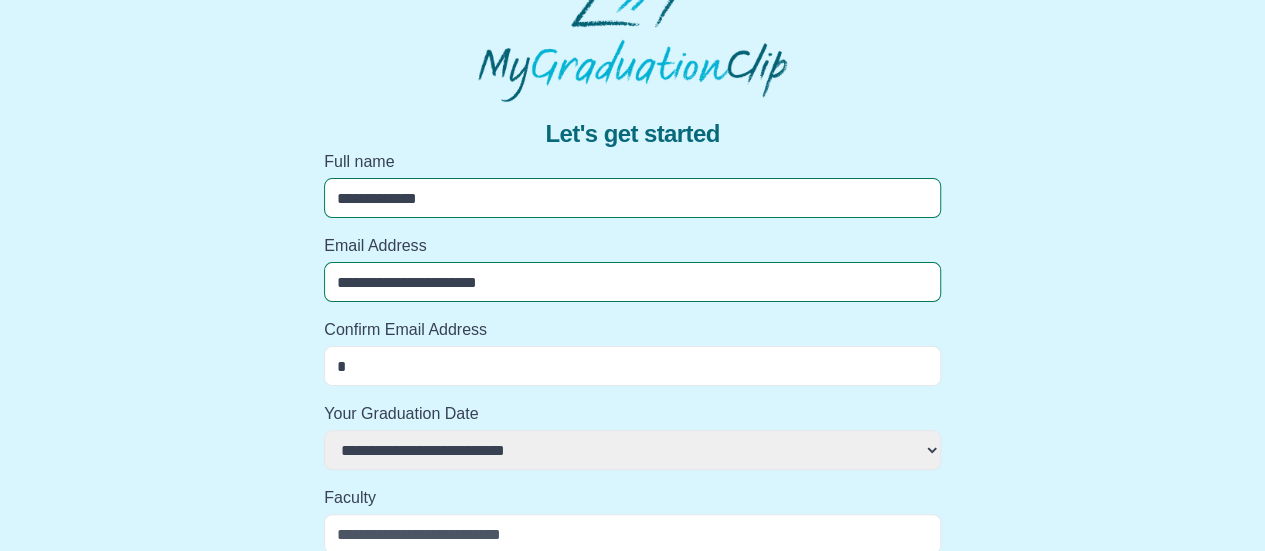 select 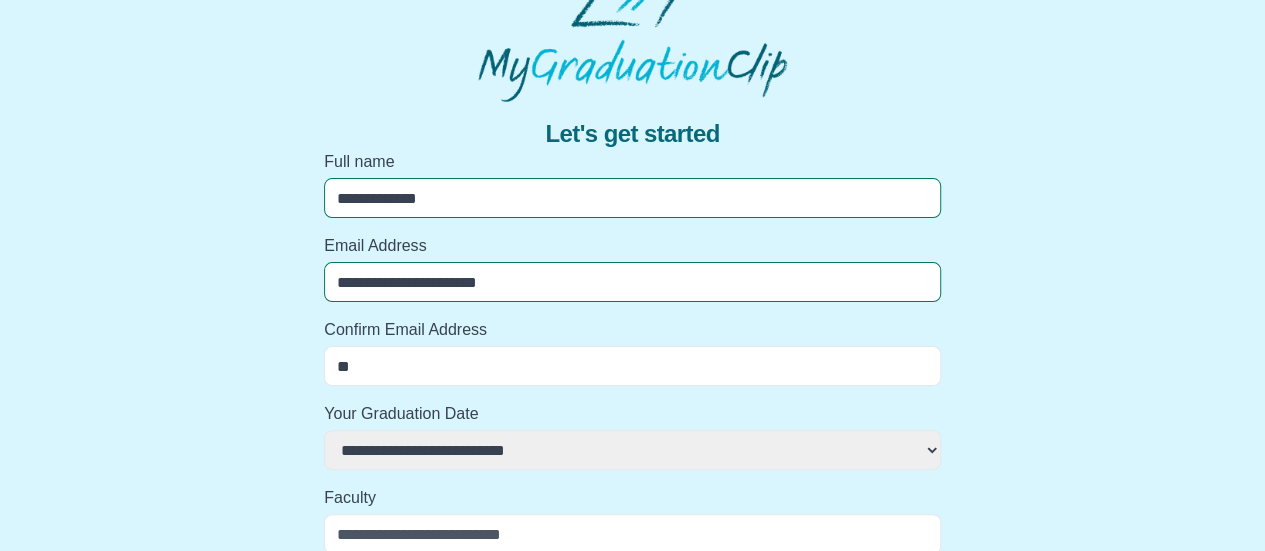 select 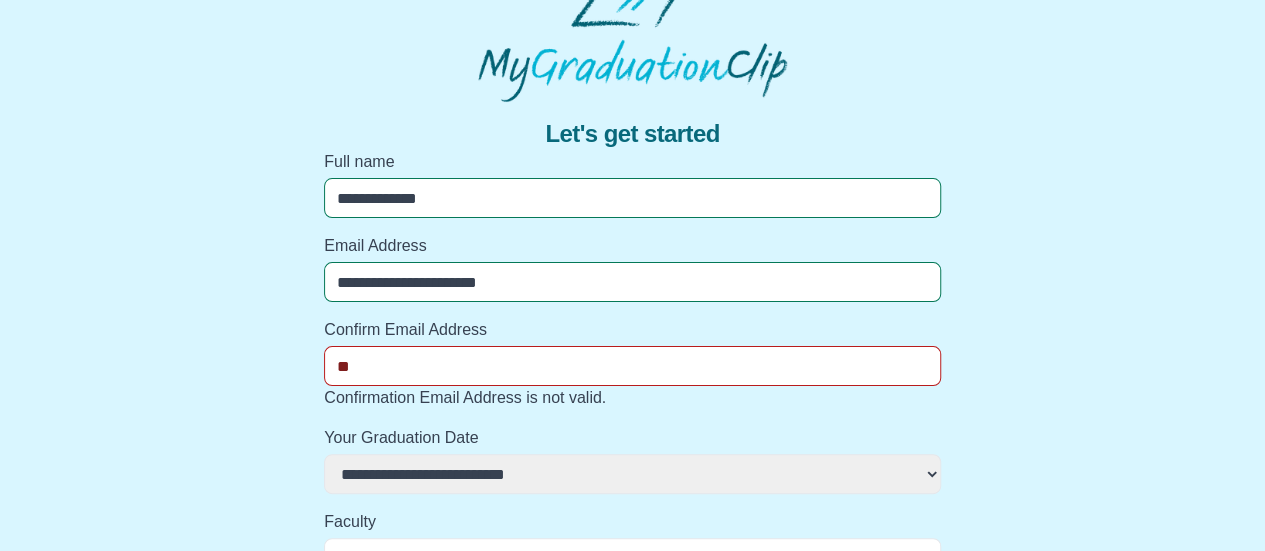 type on "***" 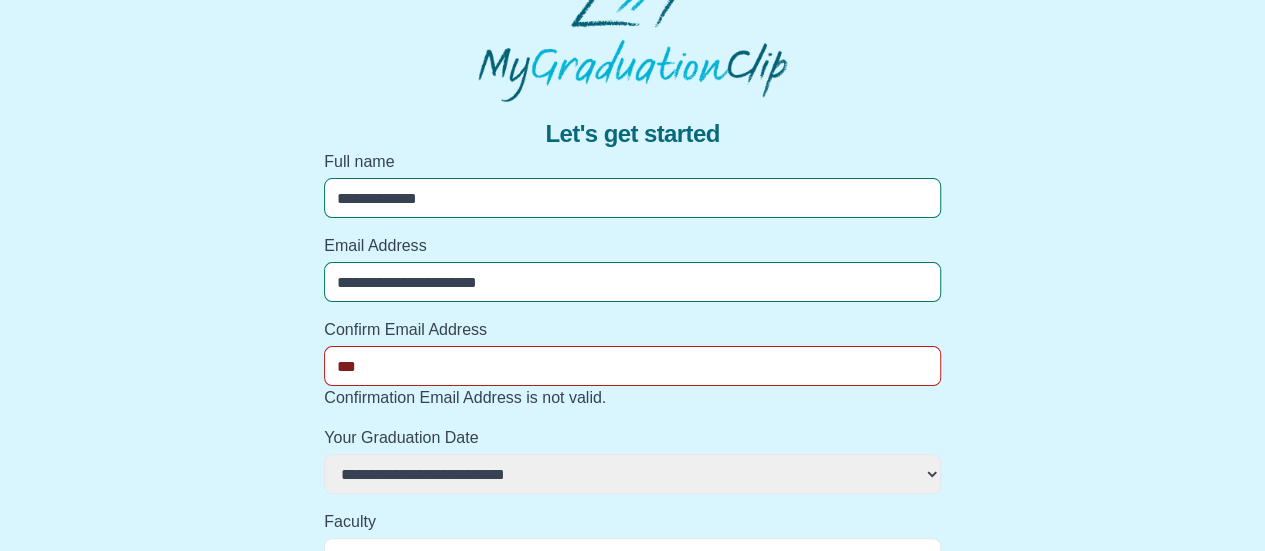 select 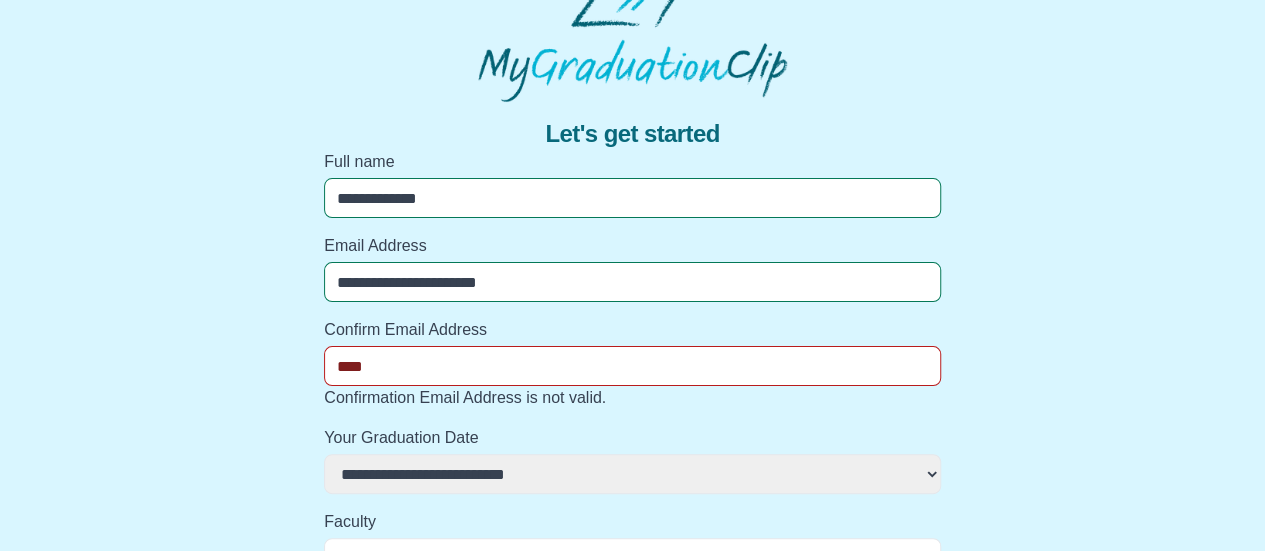 select 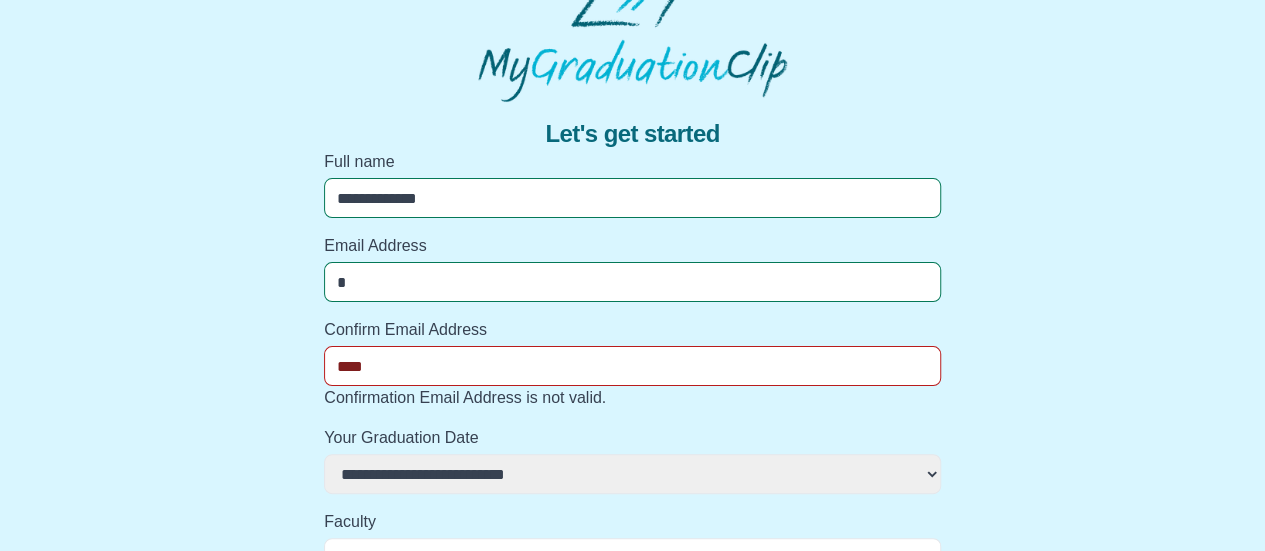 select 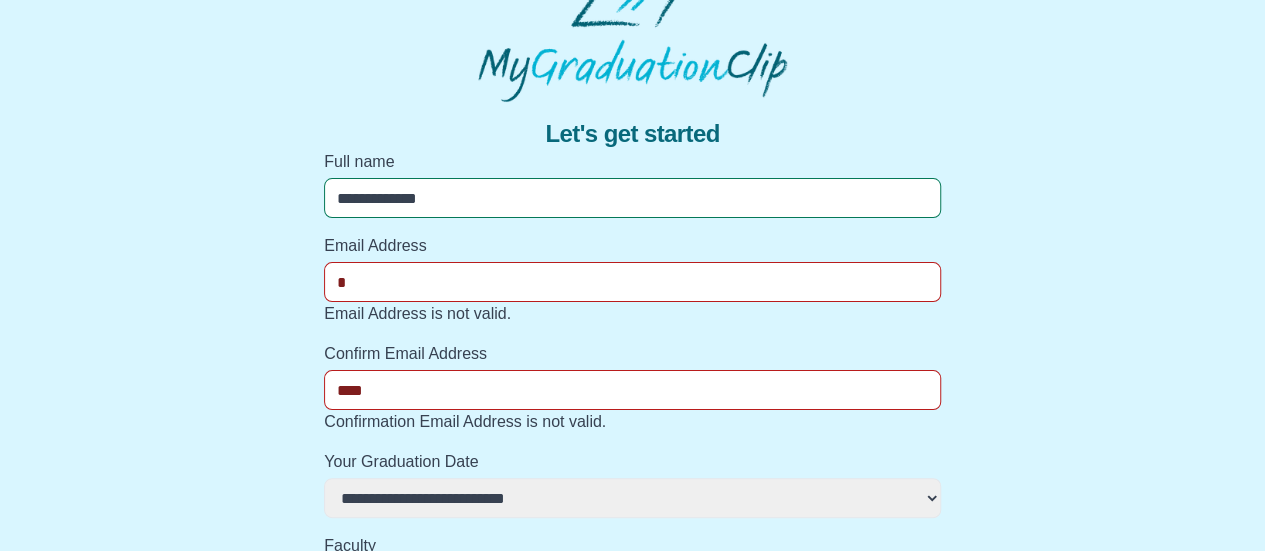type on "**" 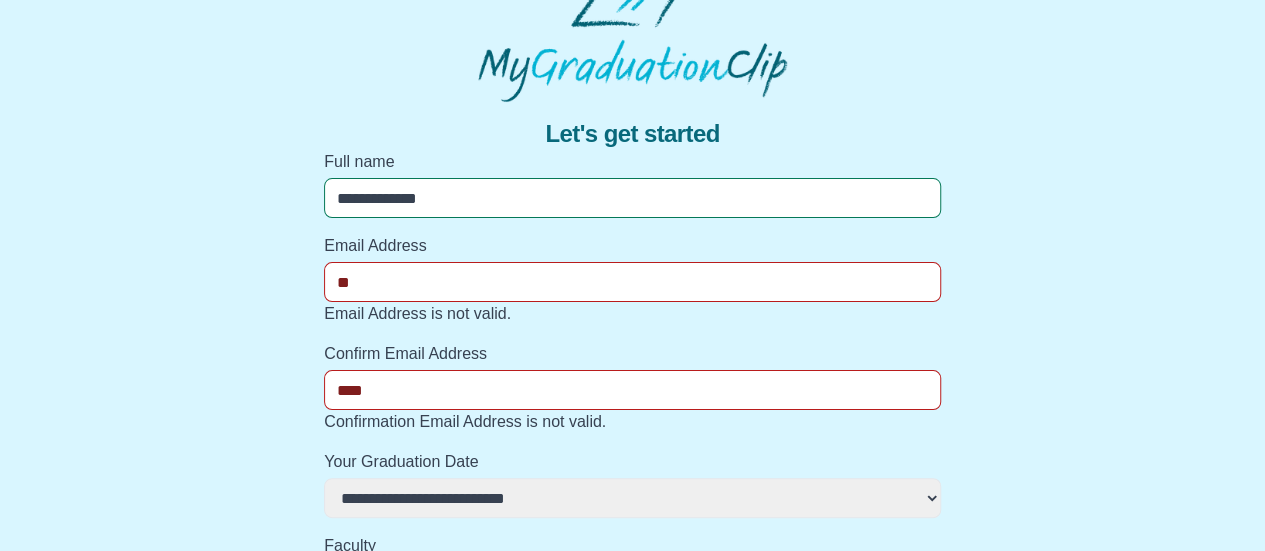 select 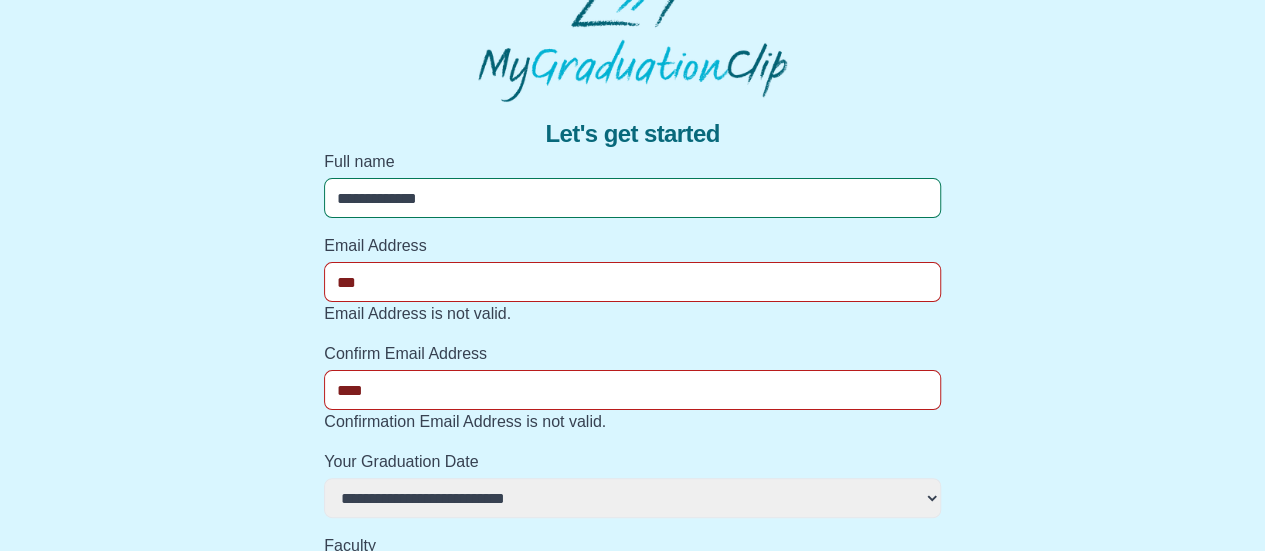 select 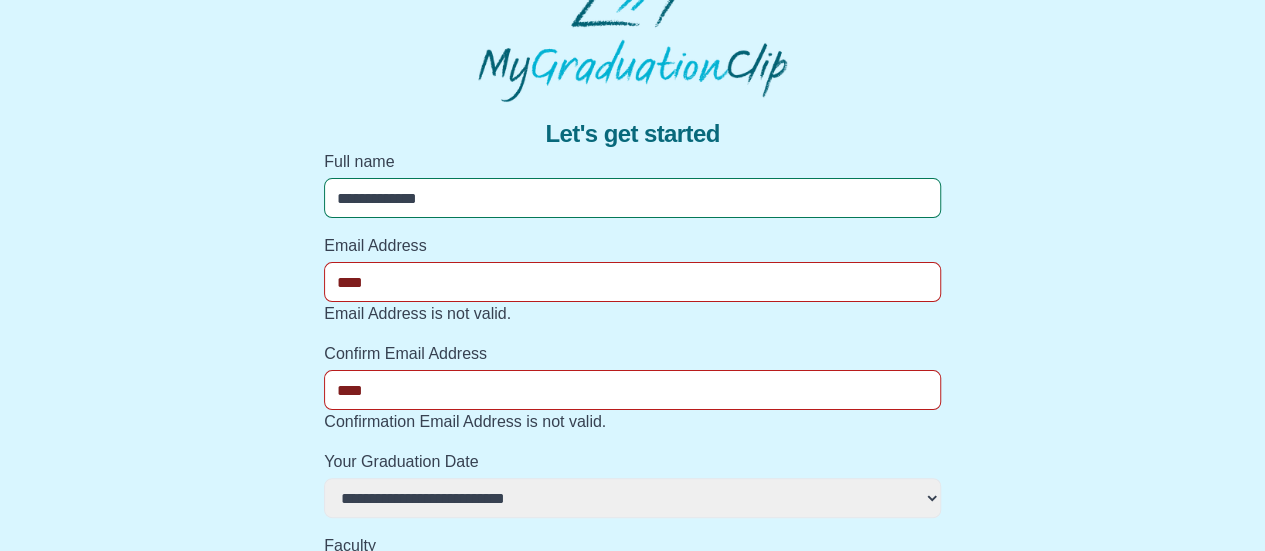 select 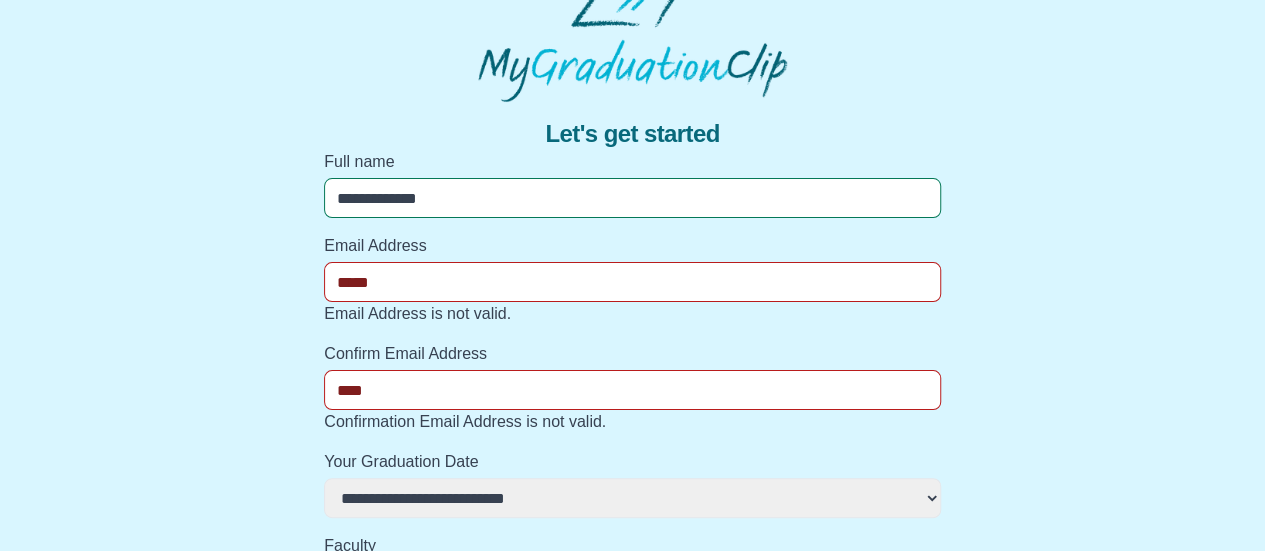 select 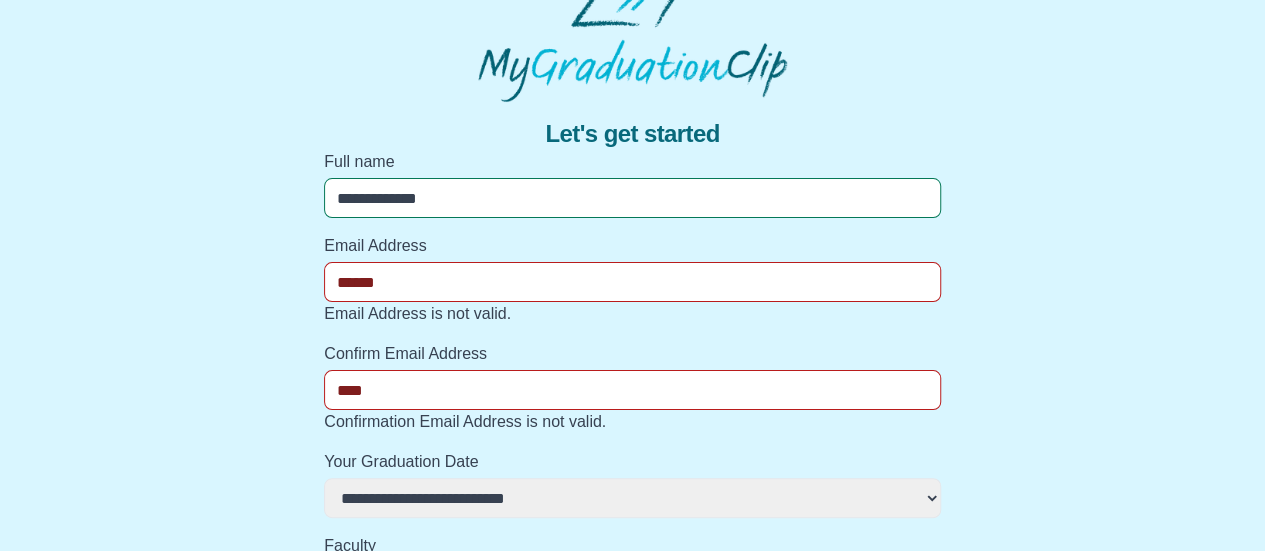select 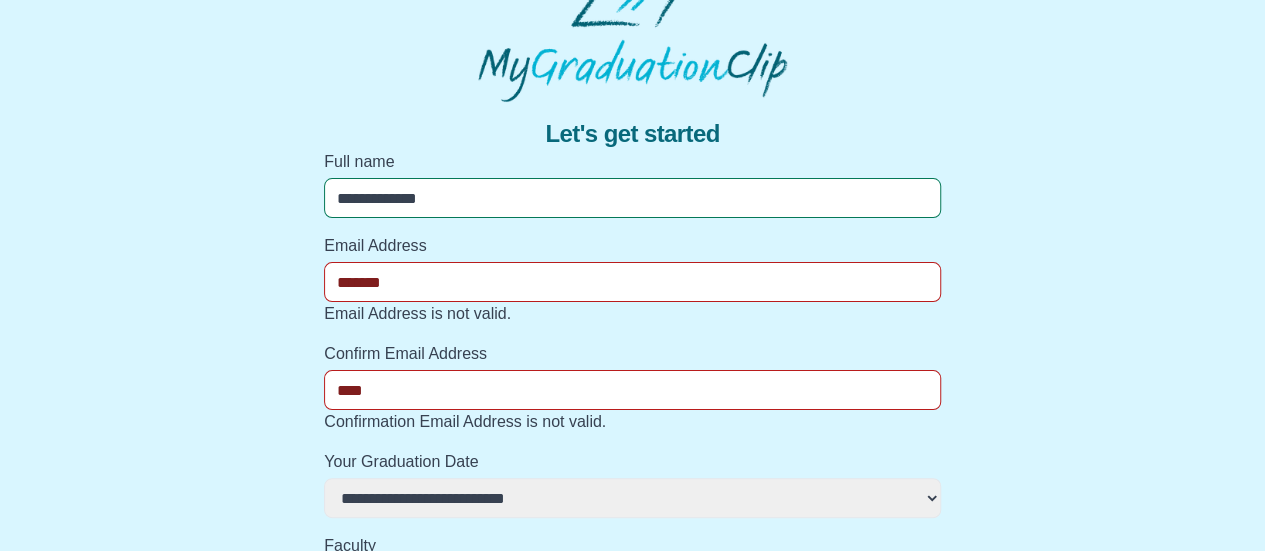 select 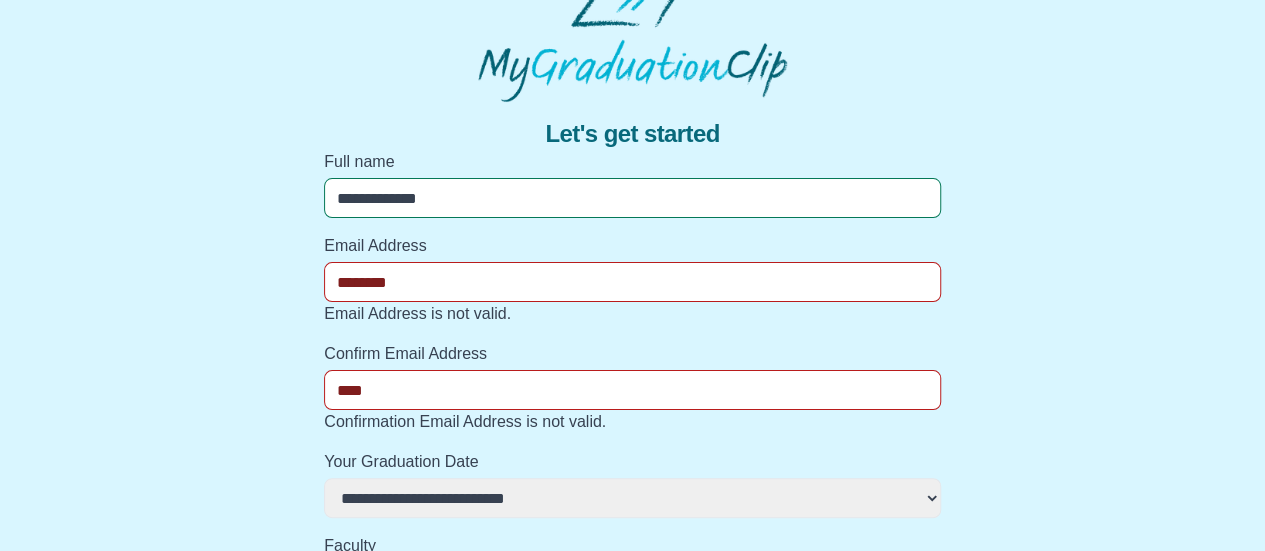 select 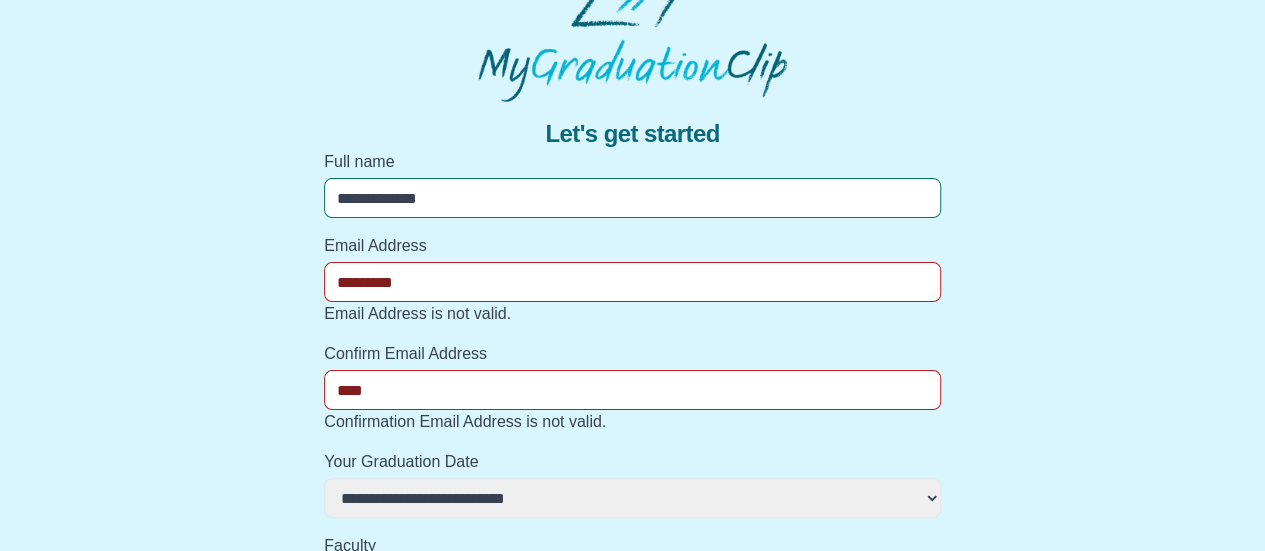 select 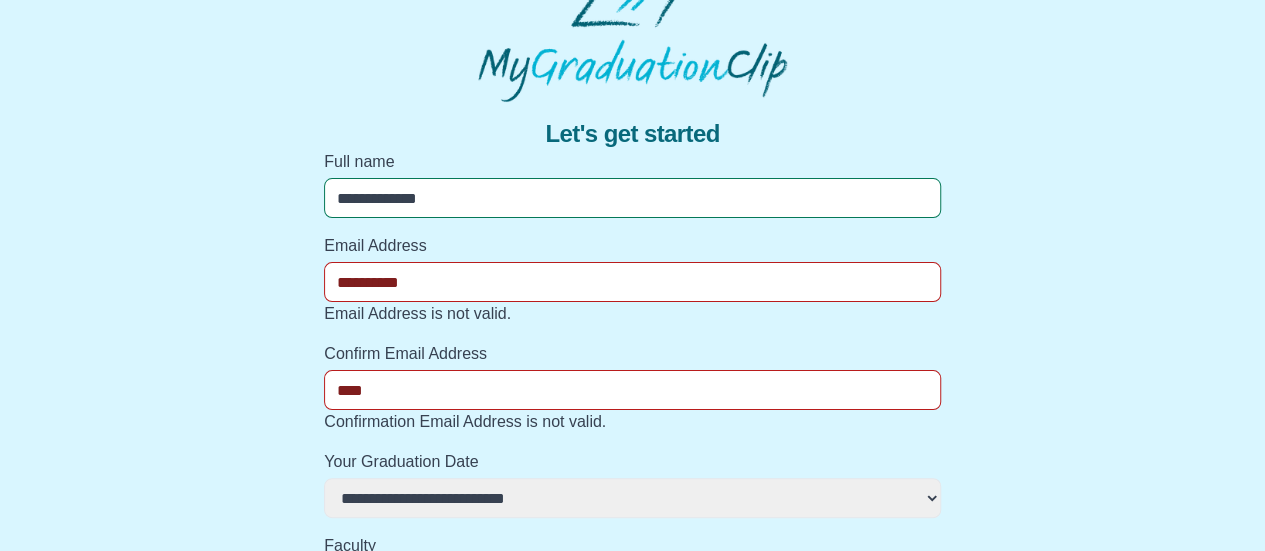 select 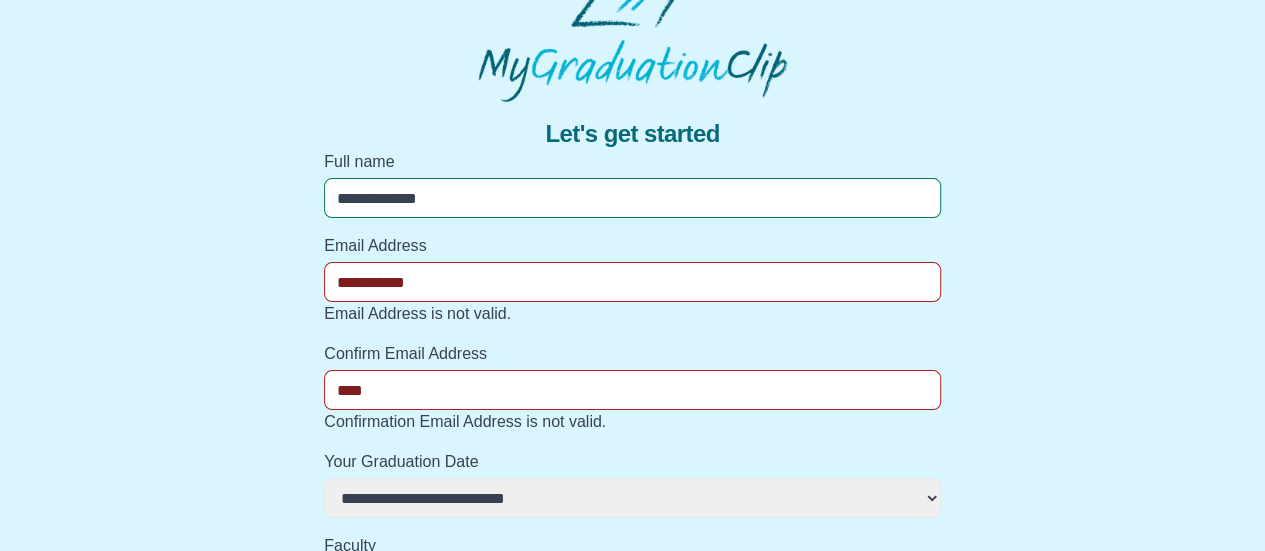 select 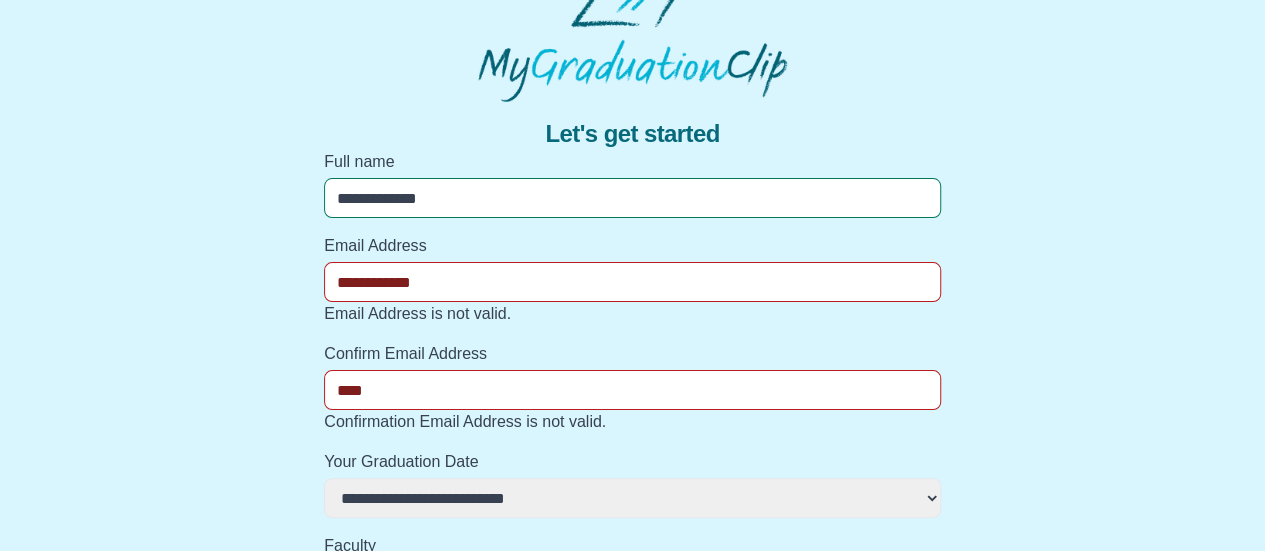select 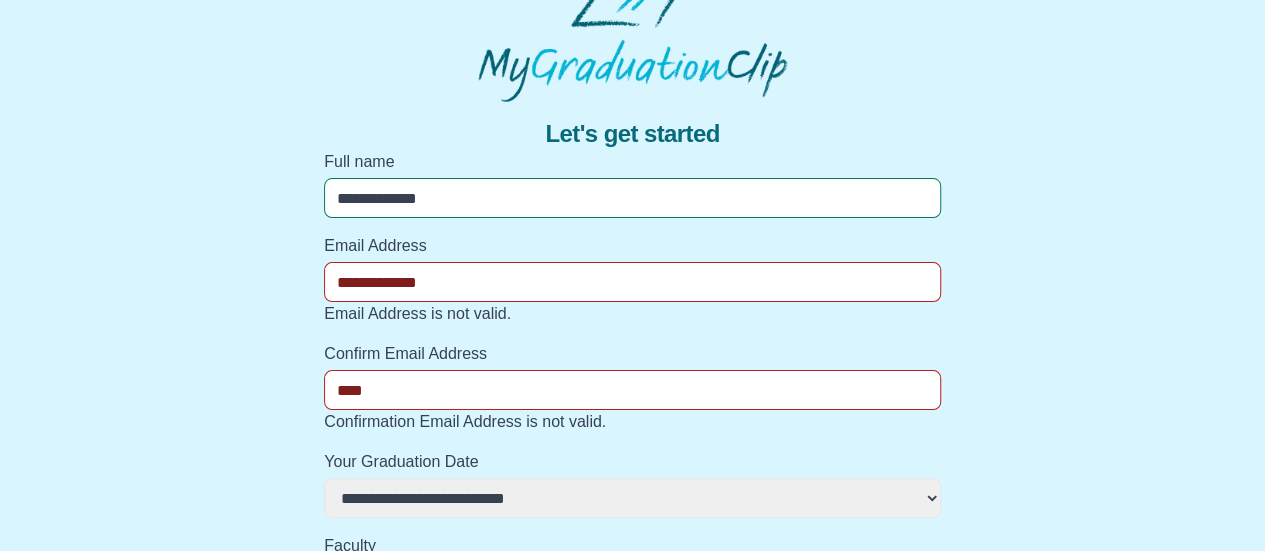 select 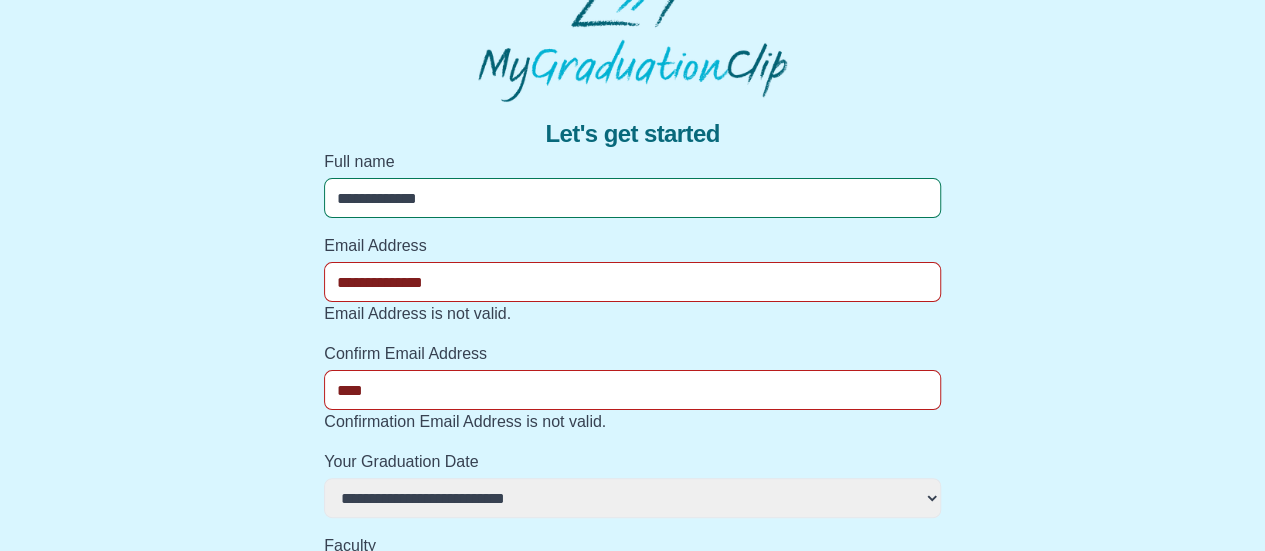 select 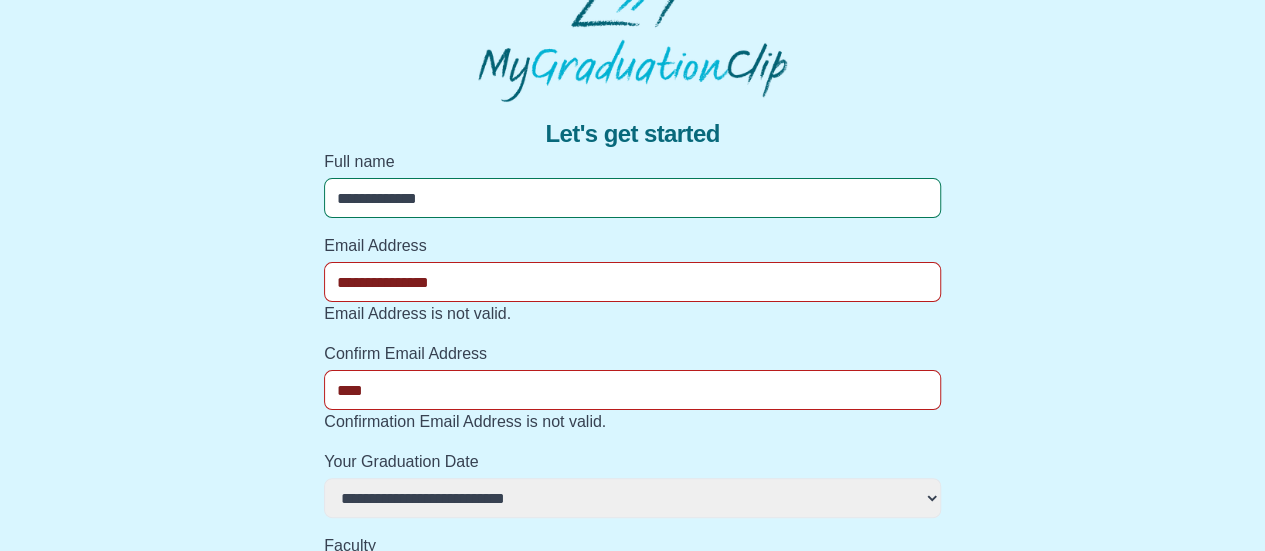 select 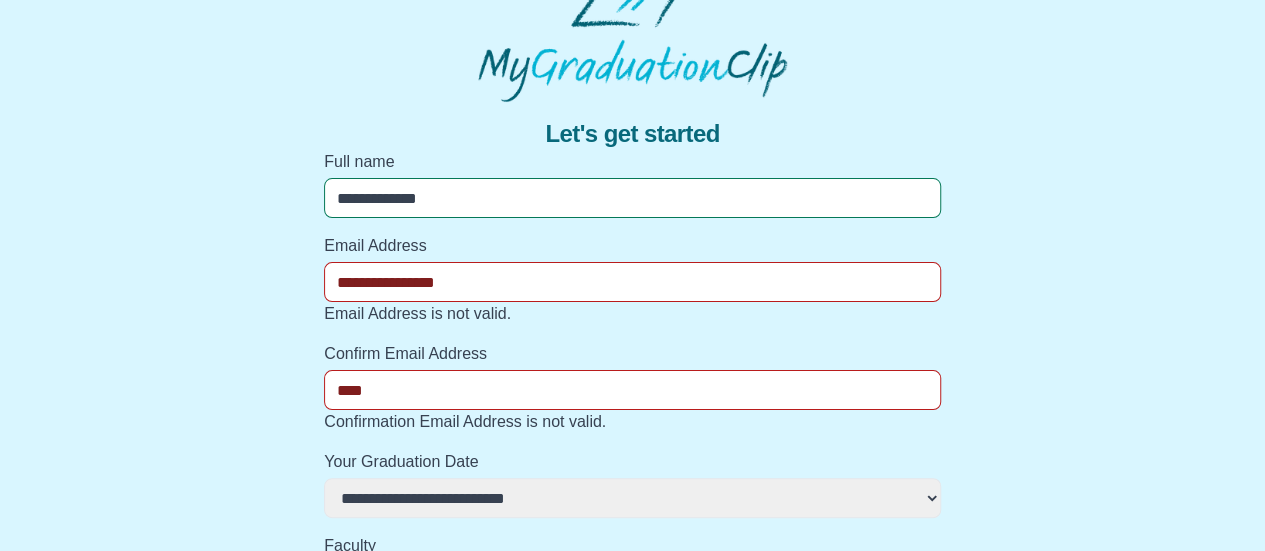 select 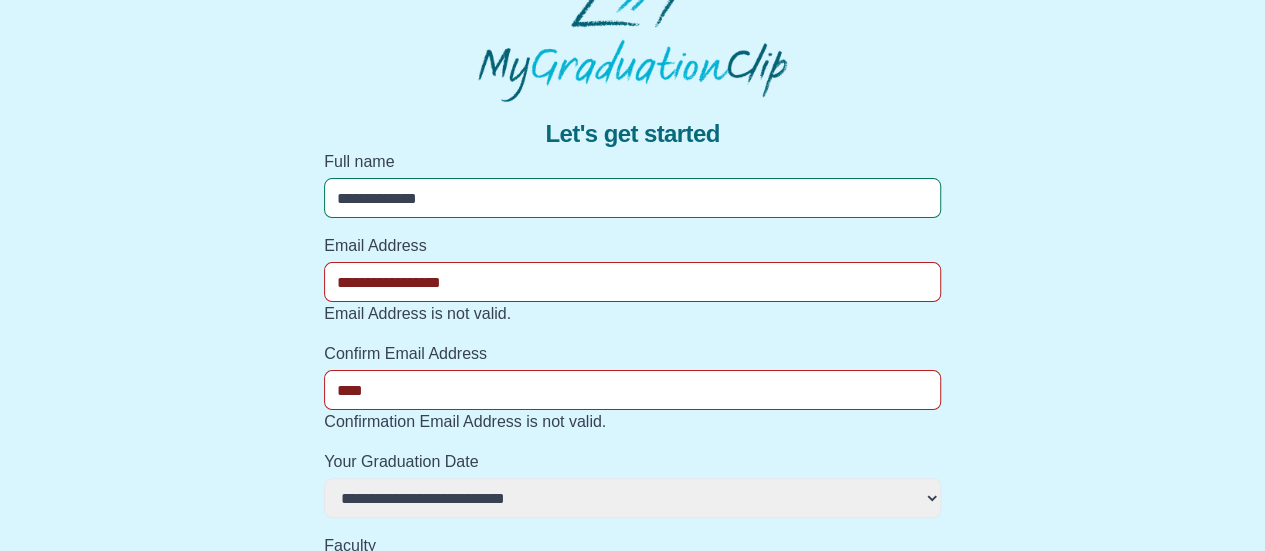 select 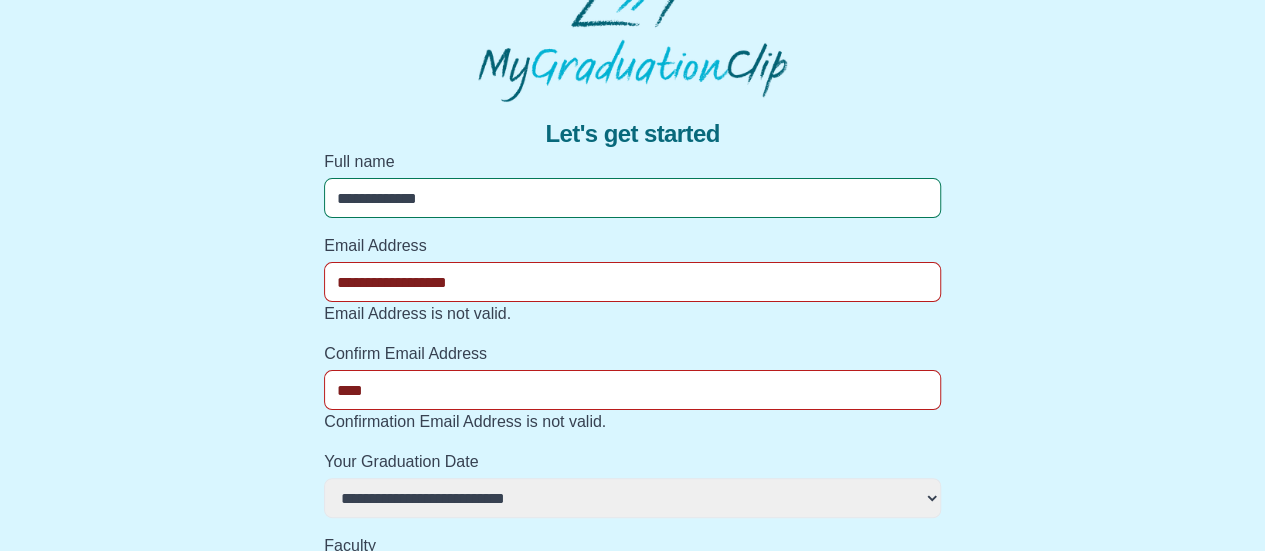 select 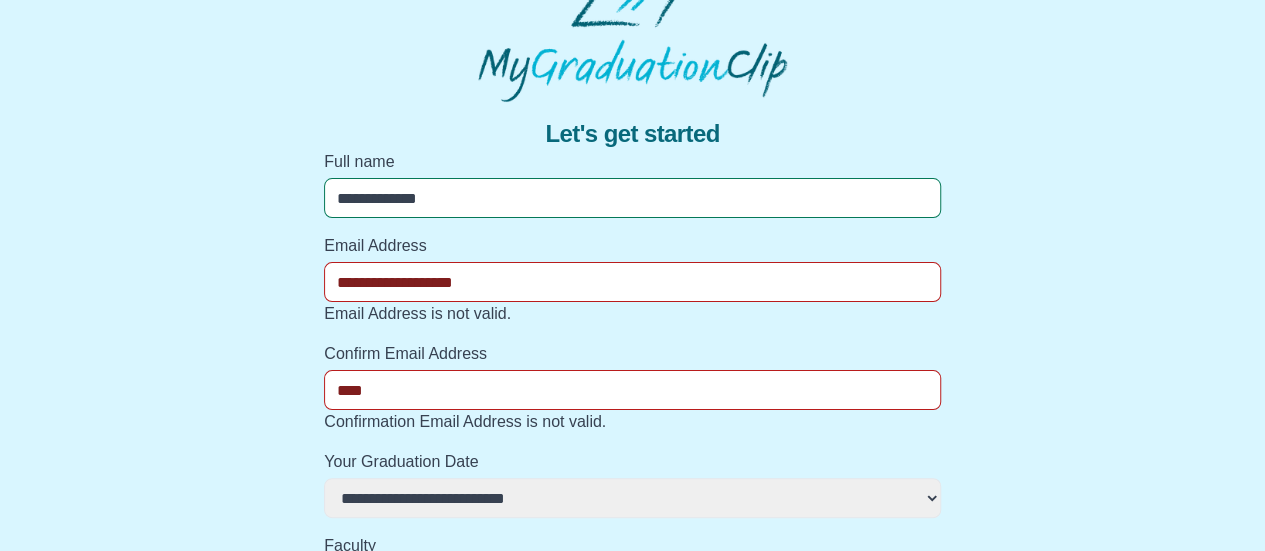 select 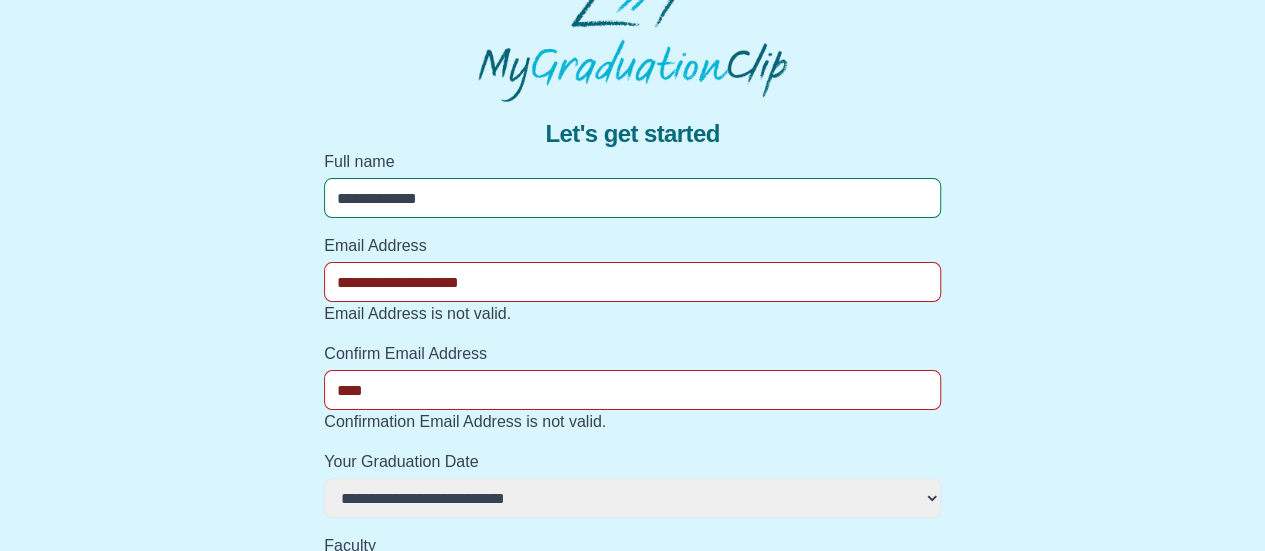 select 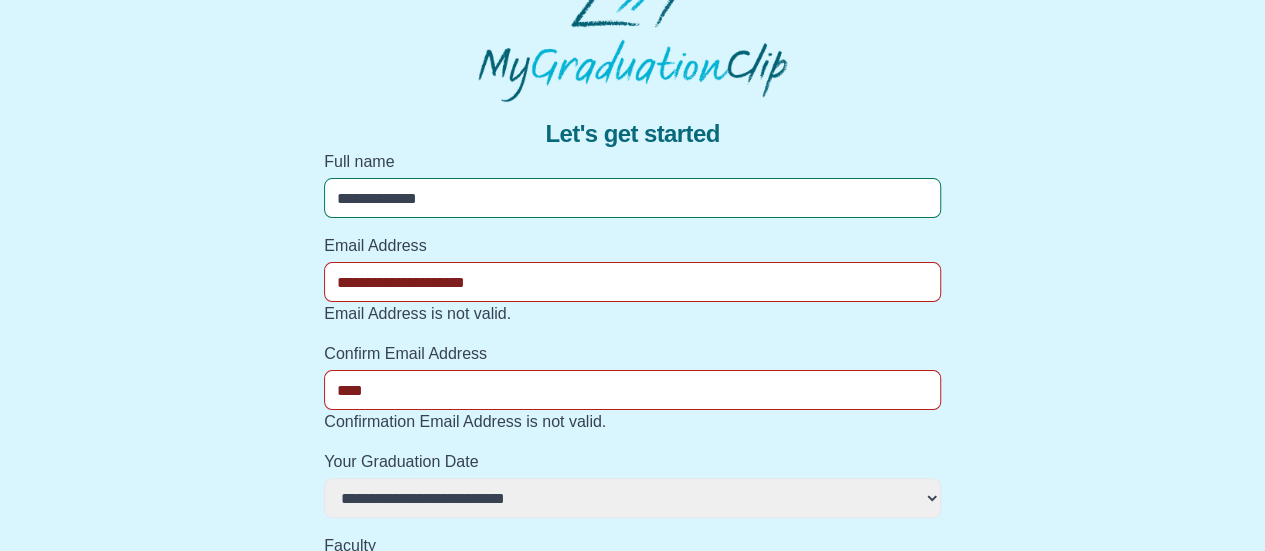 select 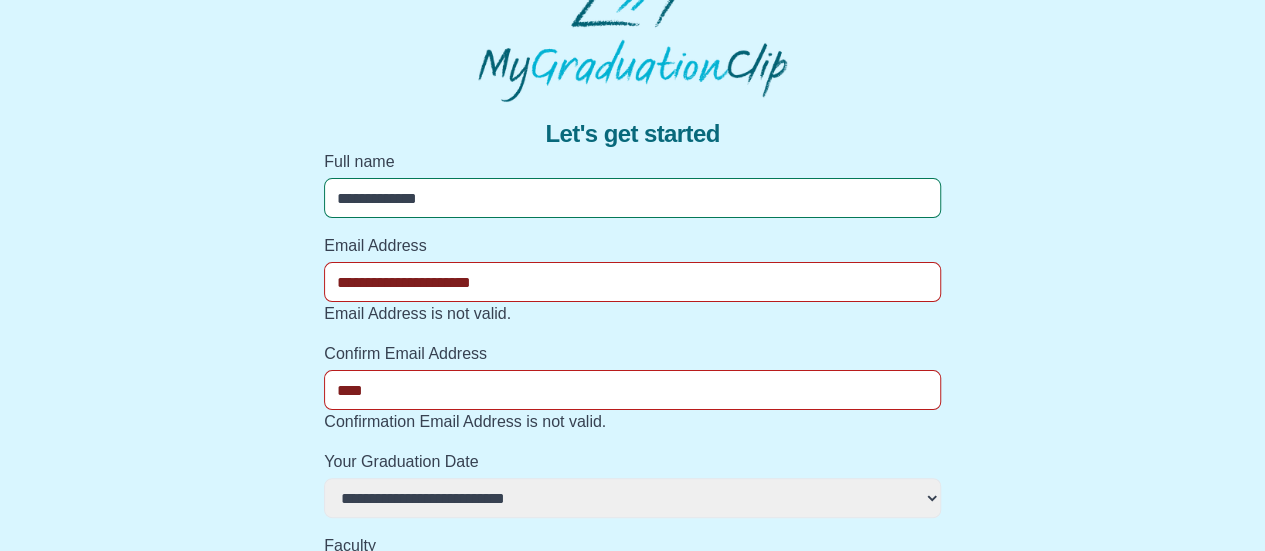 select 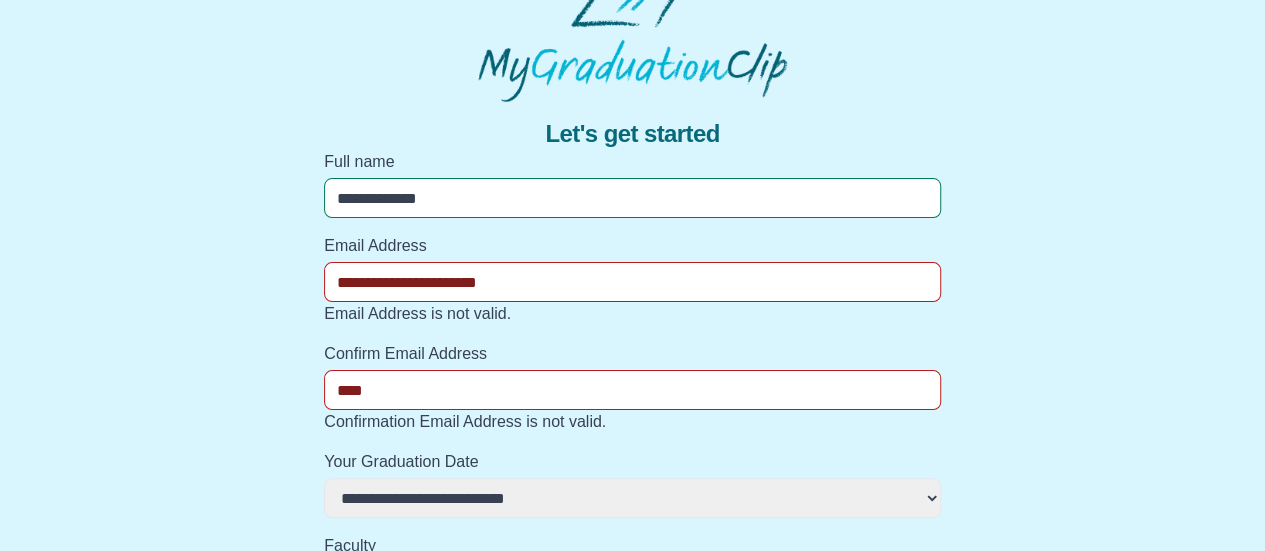 select 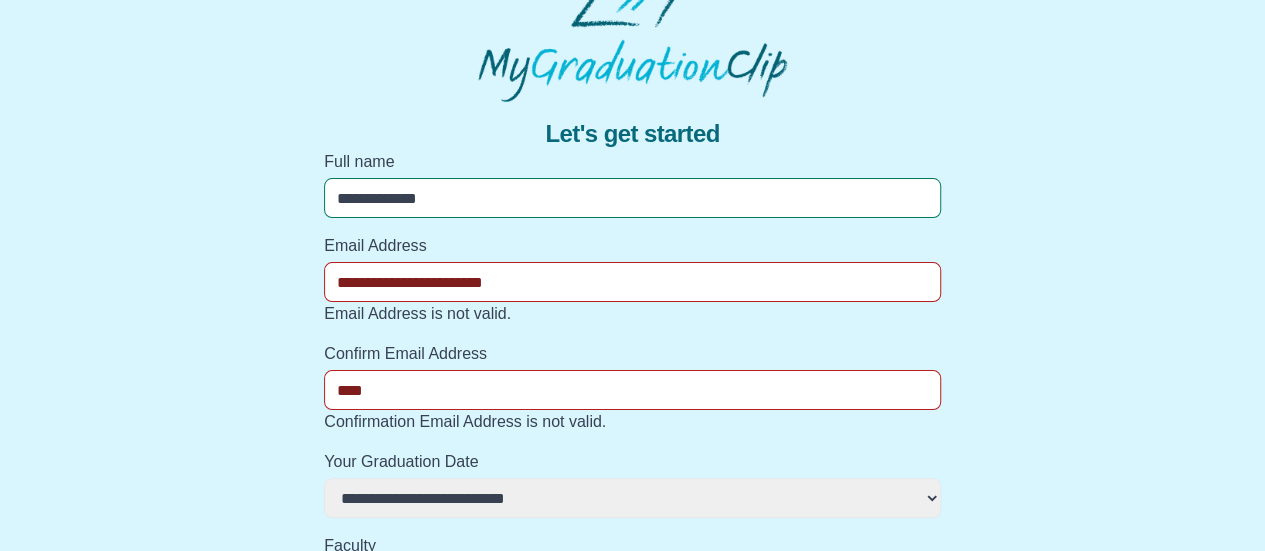 select 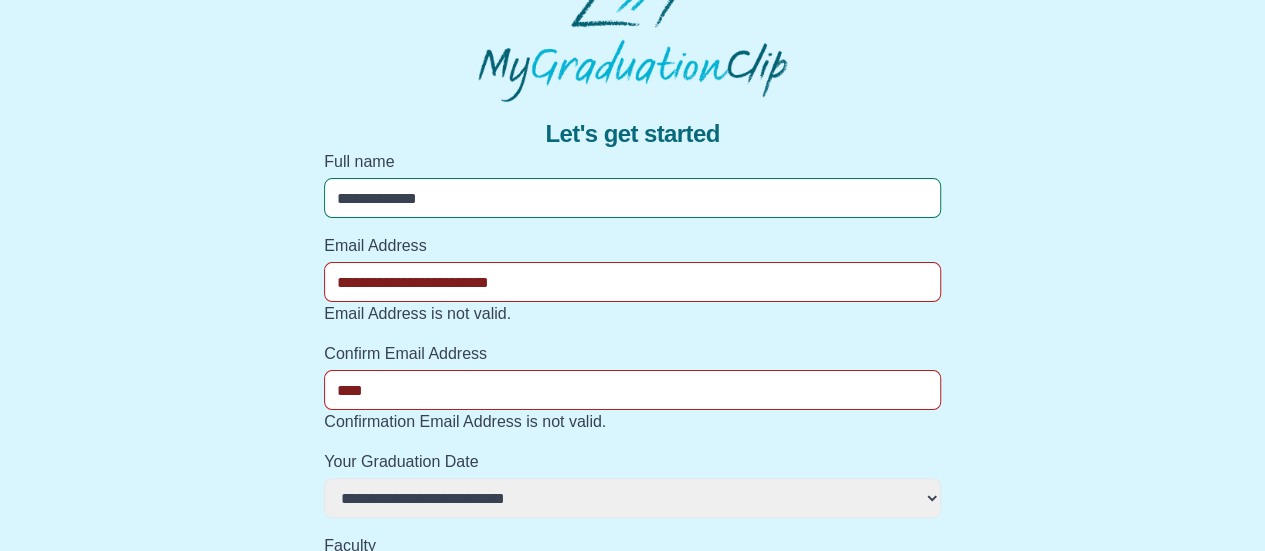 select 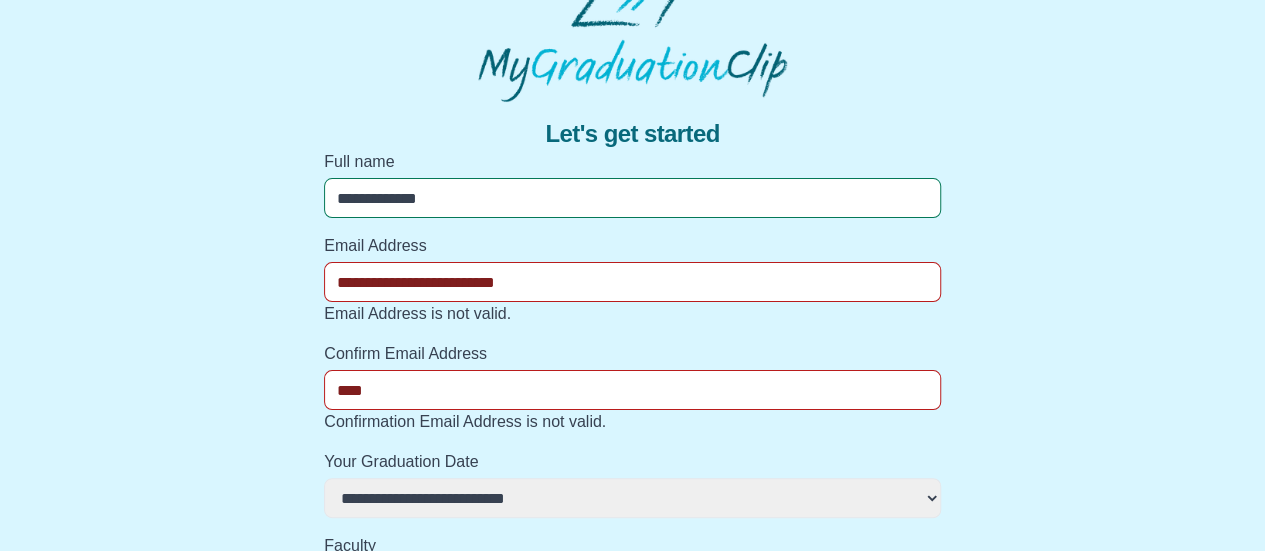 select 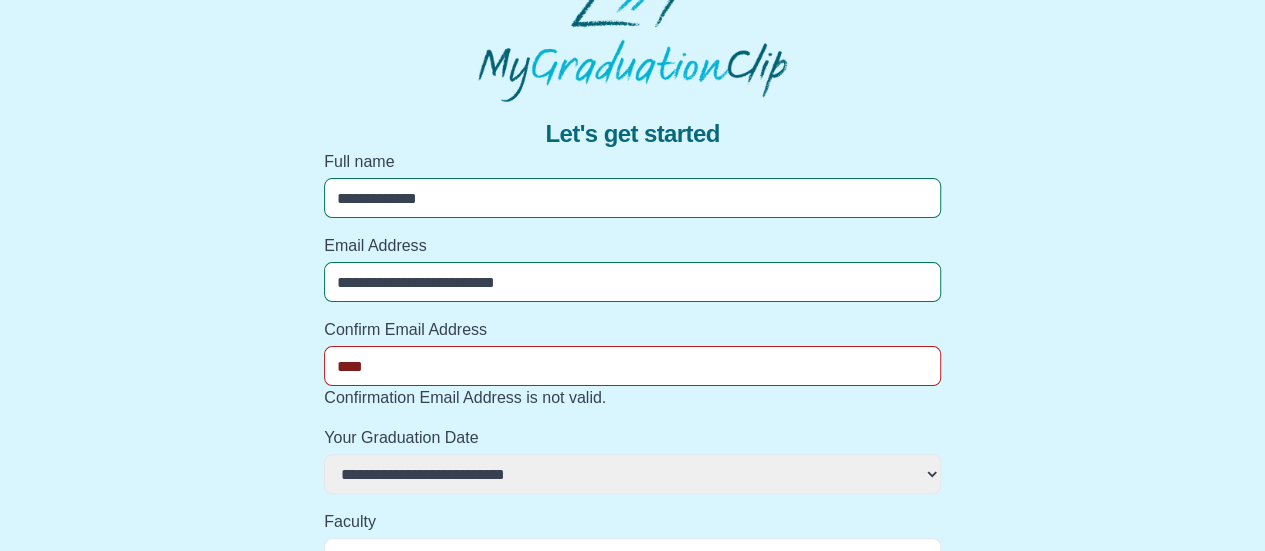 type on "**********" 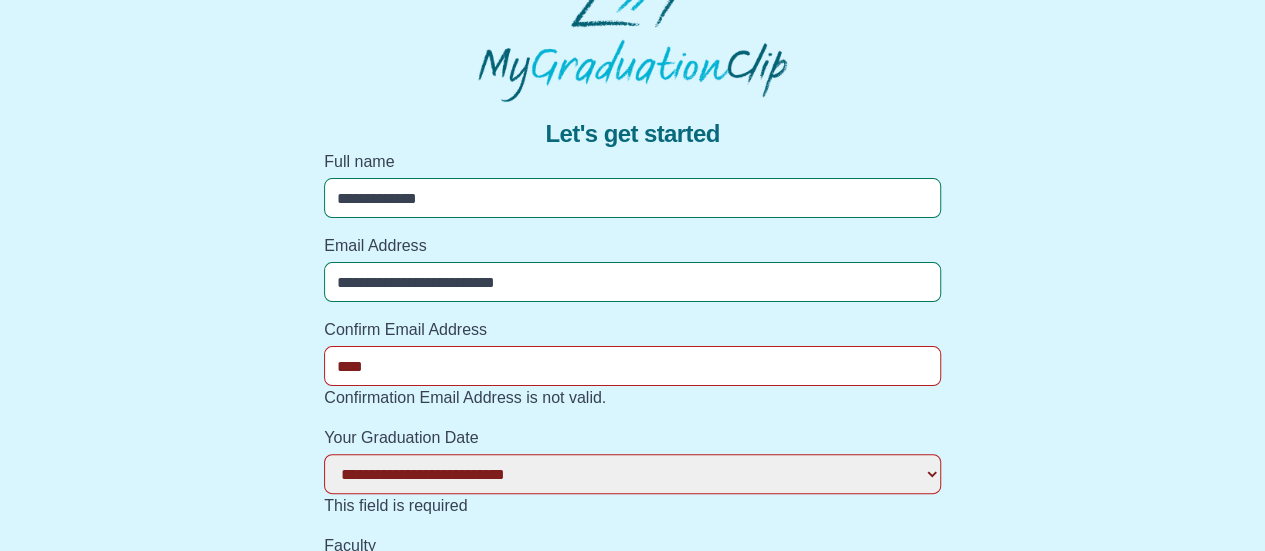type on "***" 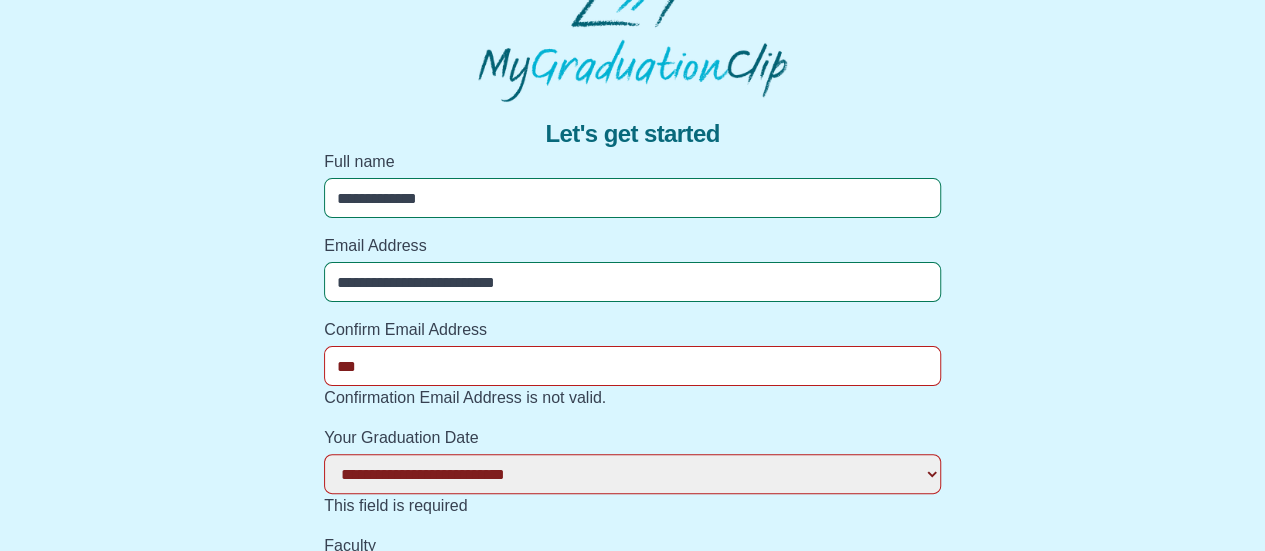 select 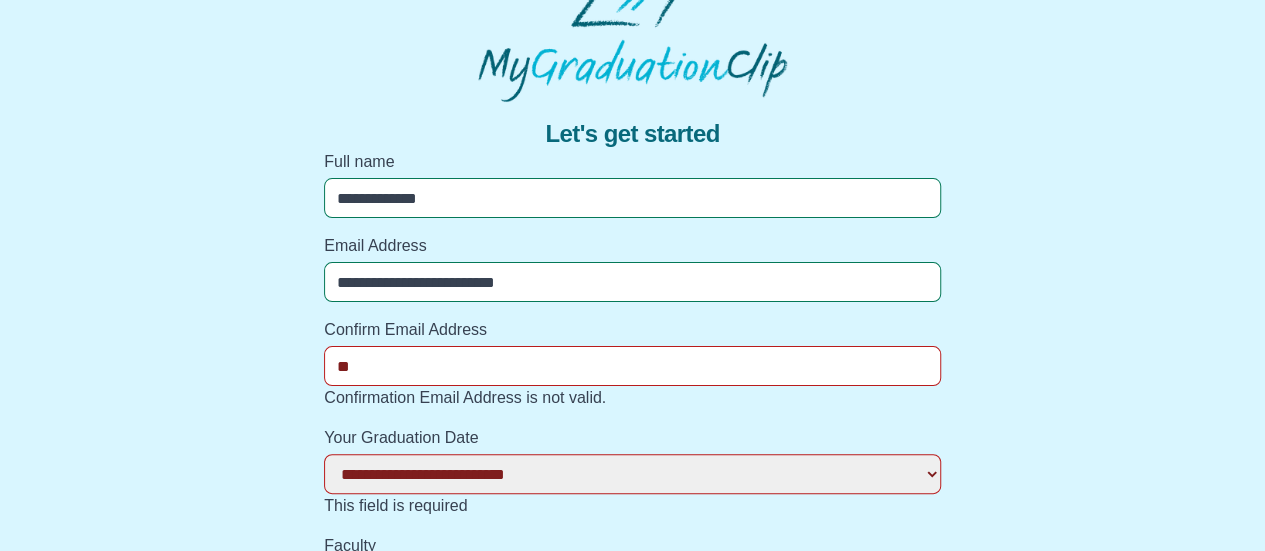 select 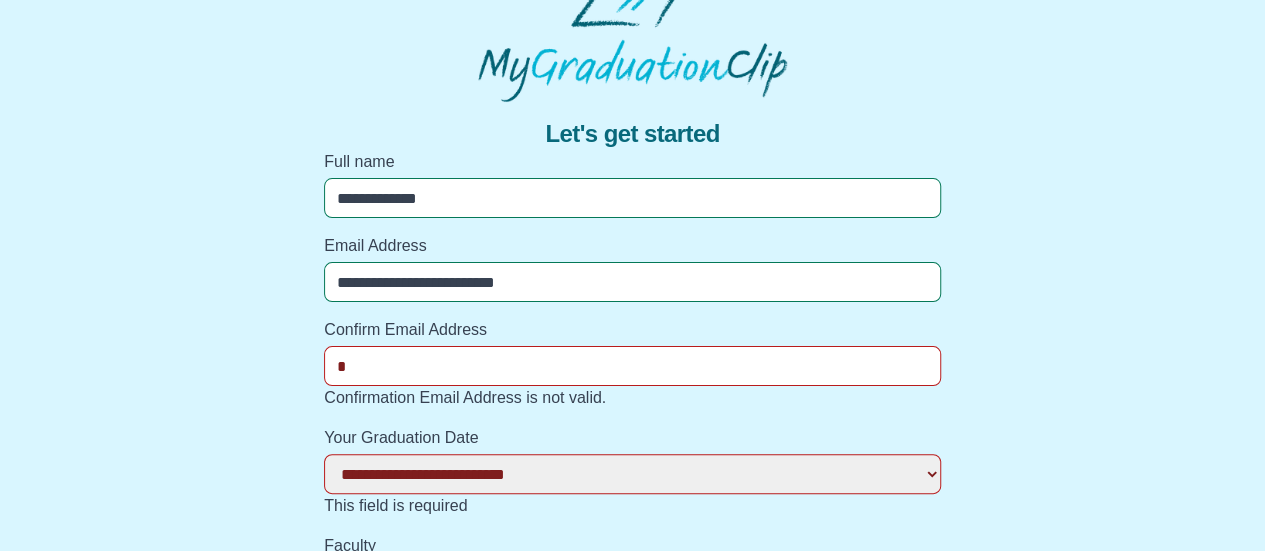 select 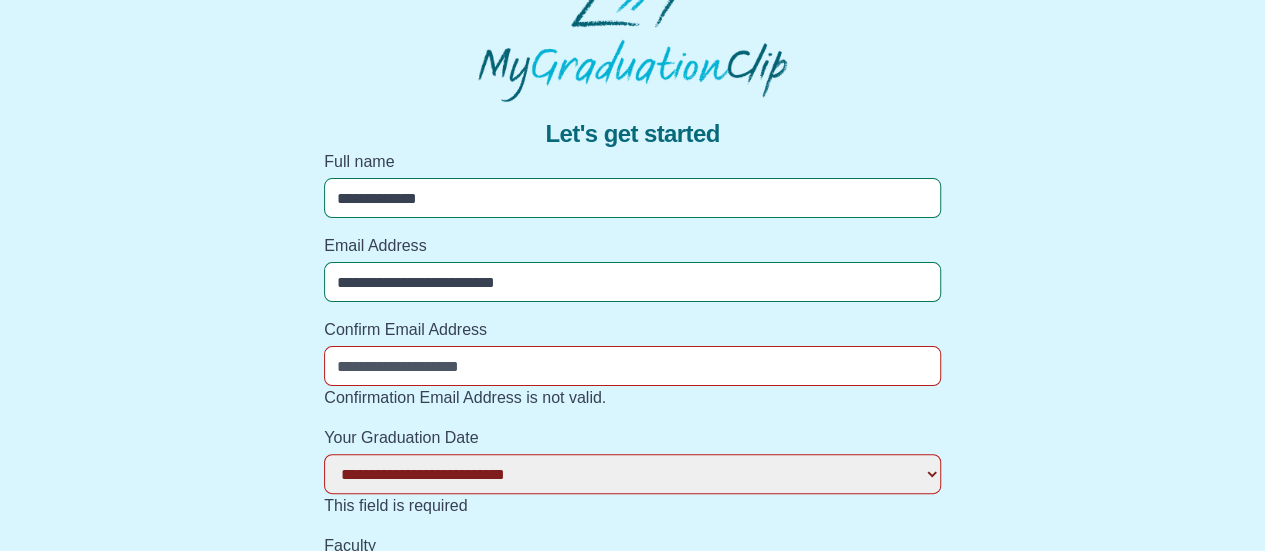 select 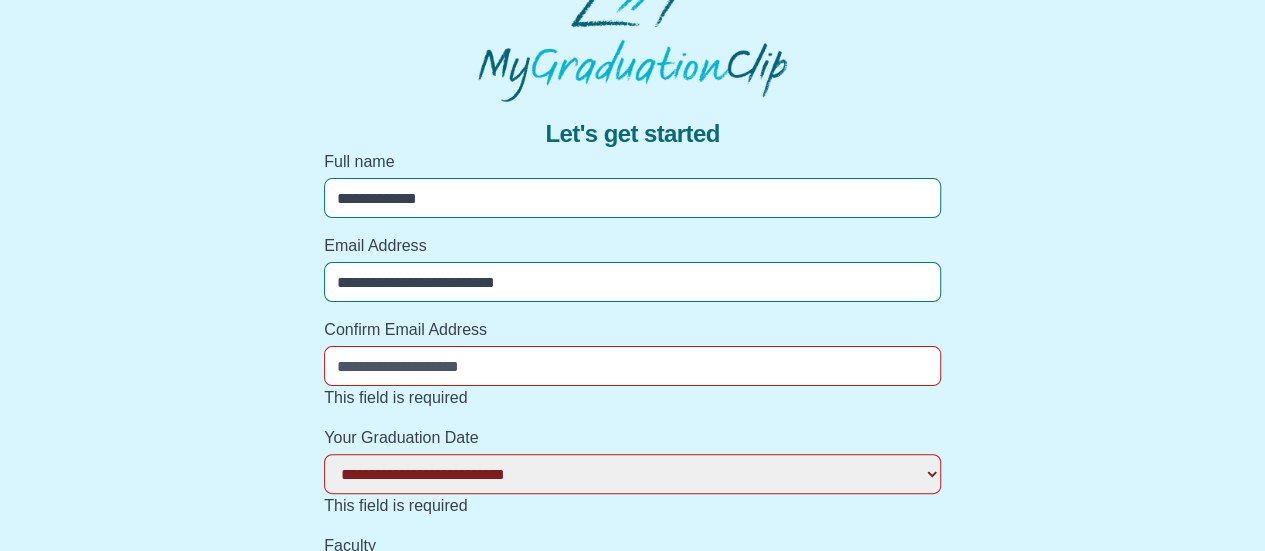 type on "*" 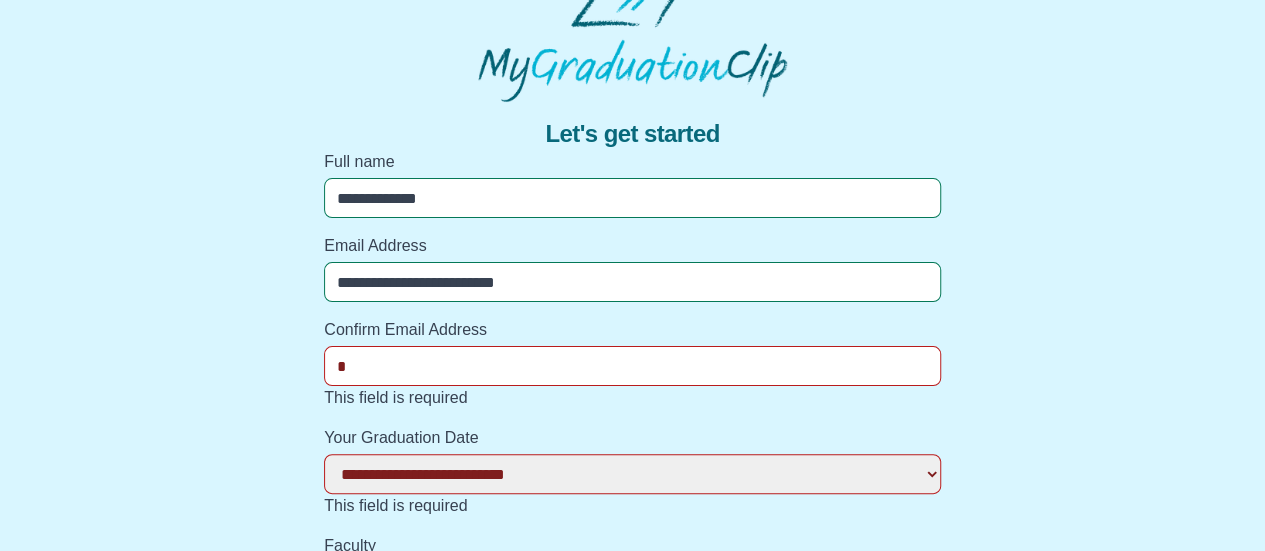 select 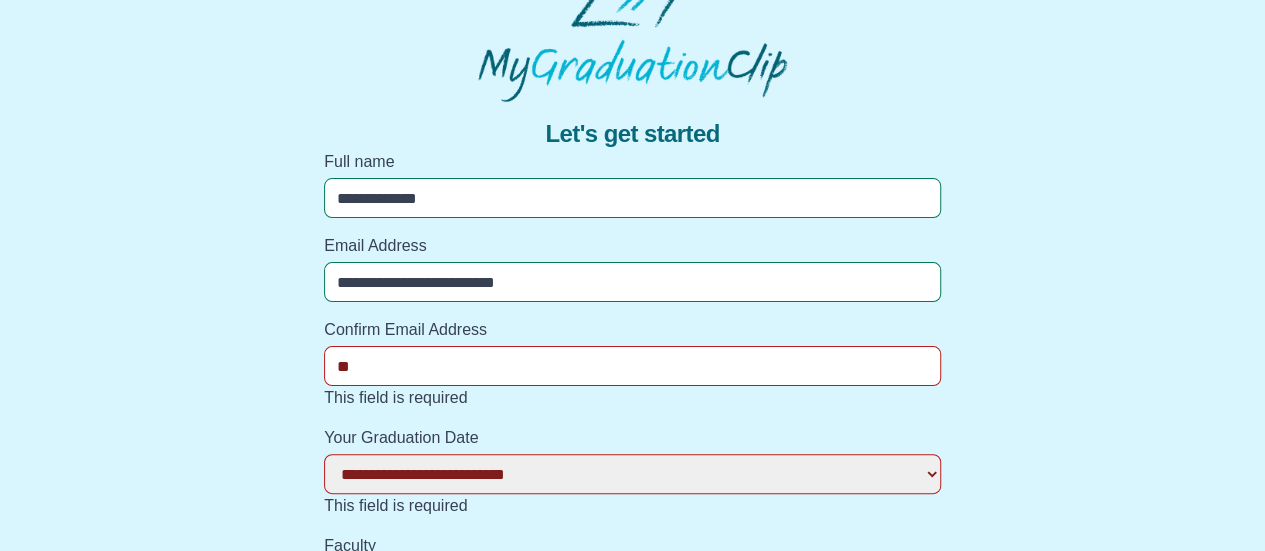 select 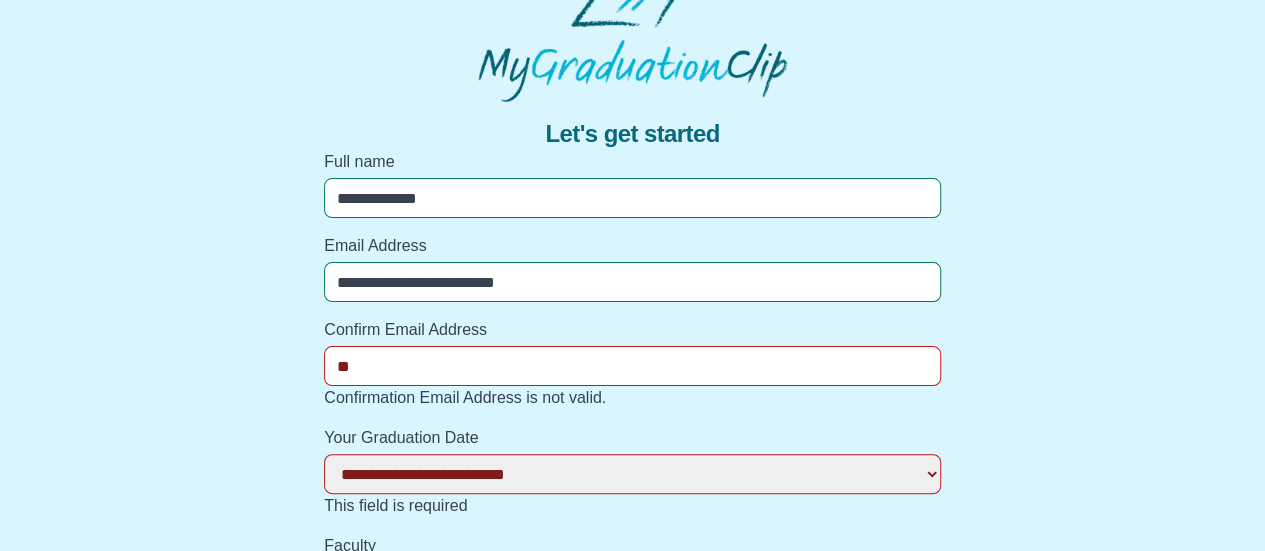 type on "***" 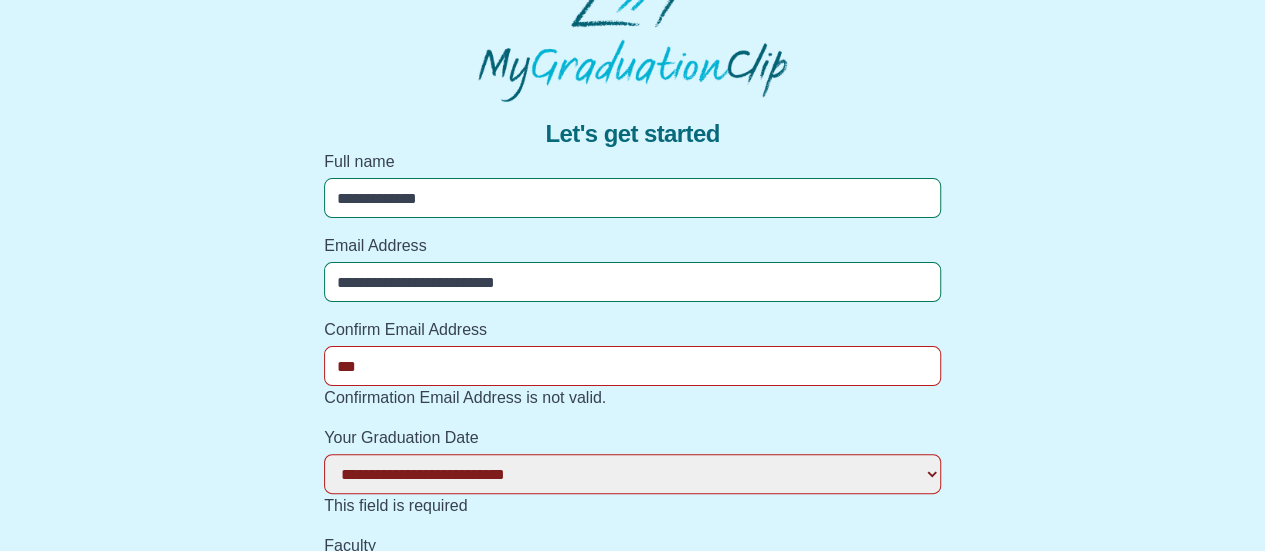 select 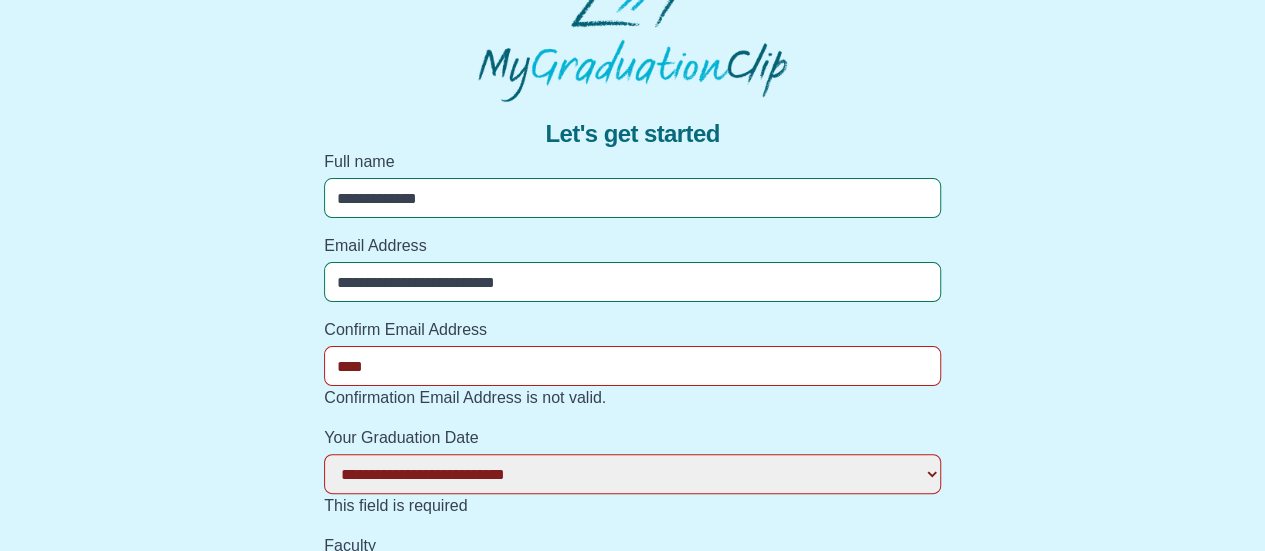 select 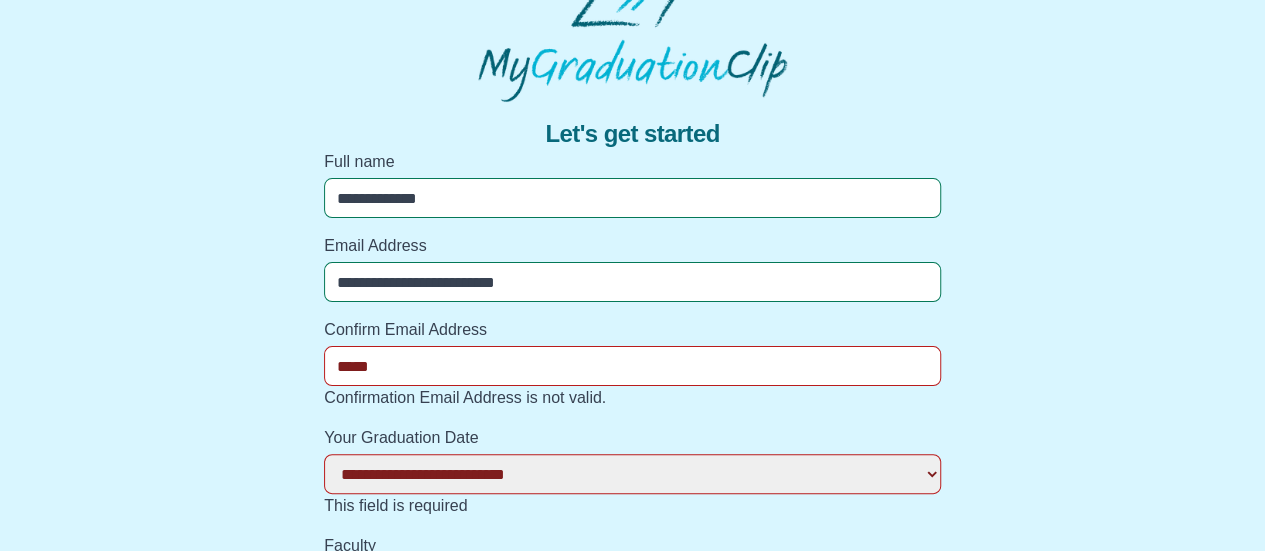 select 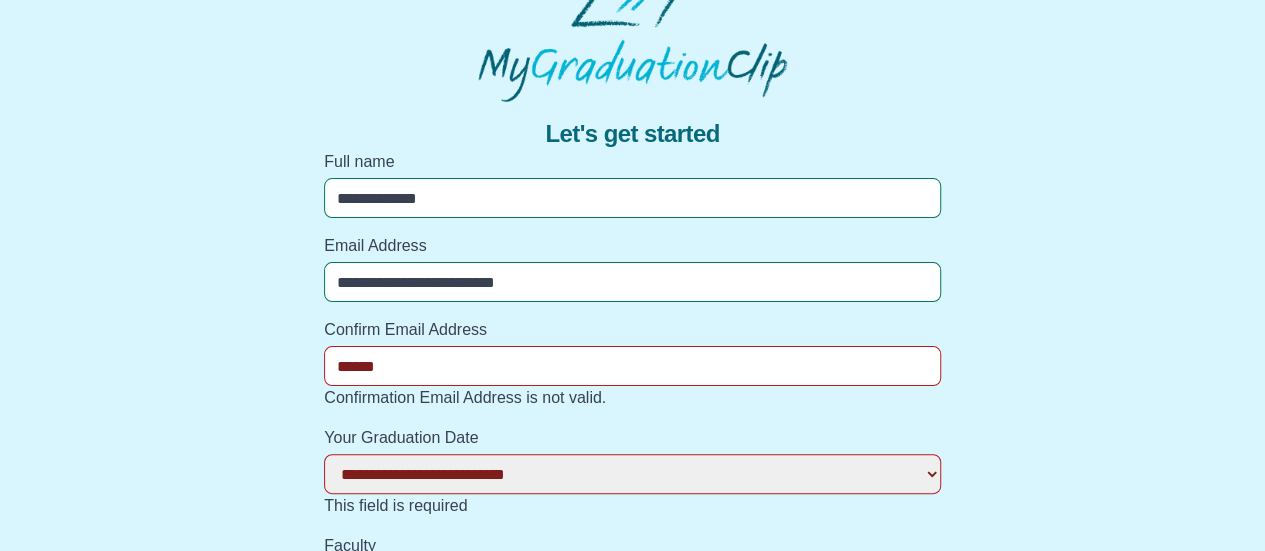 select 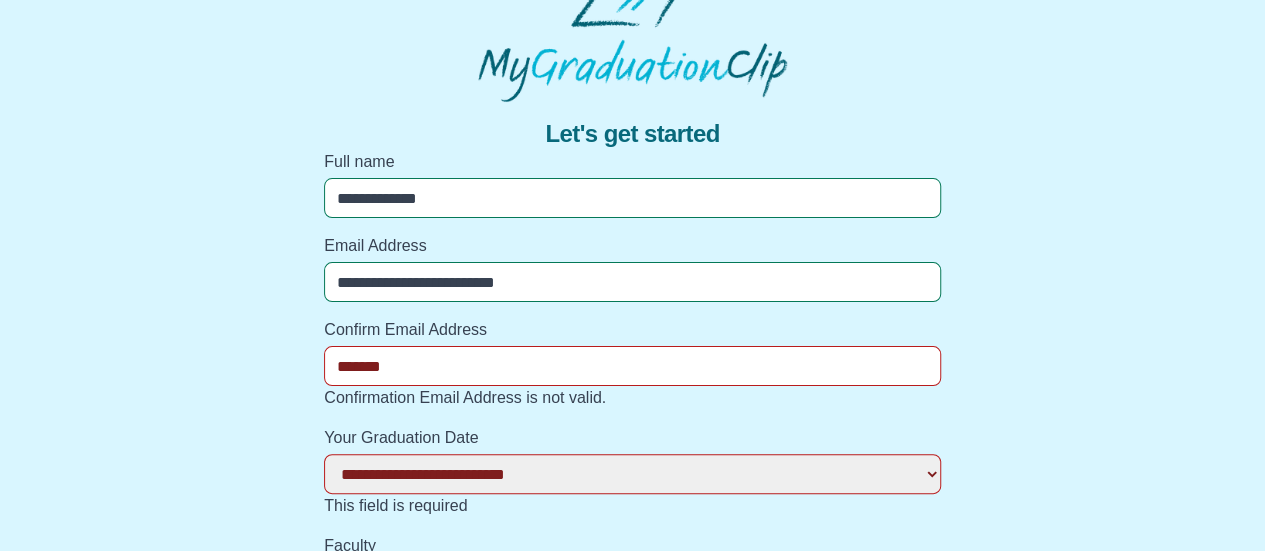 select 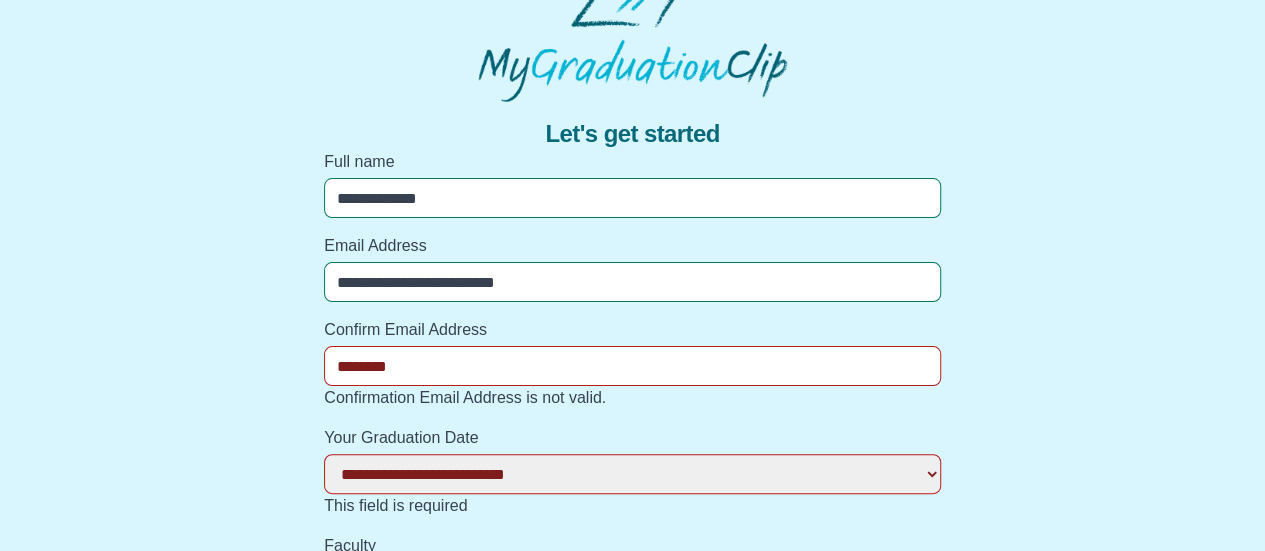 select 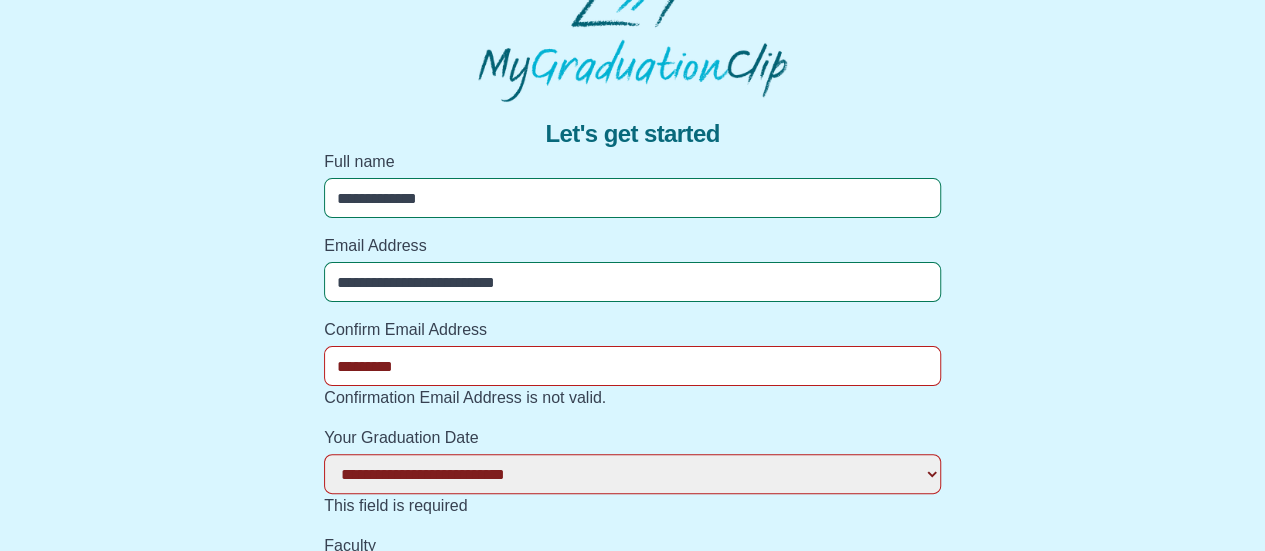 select 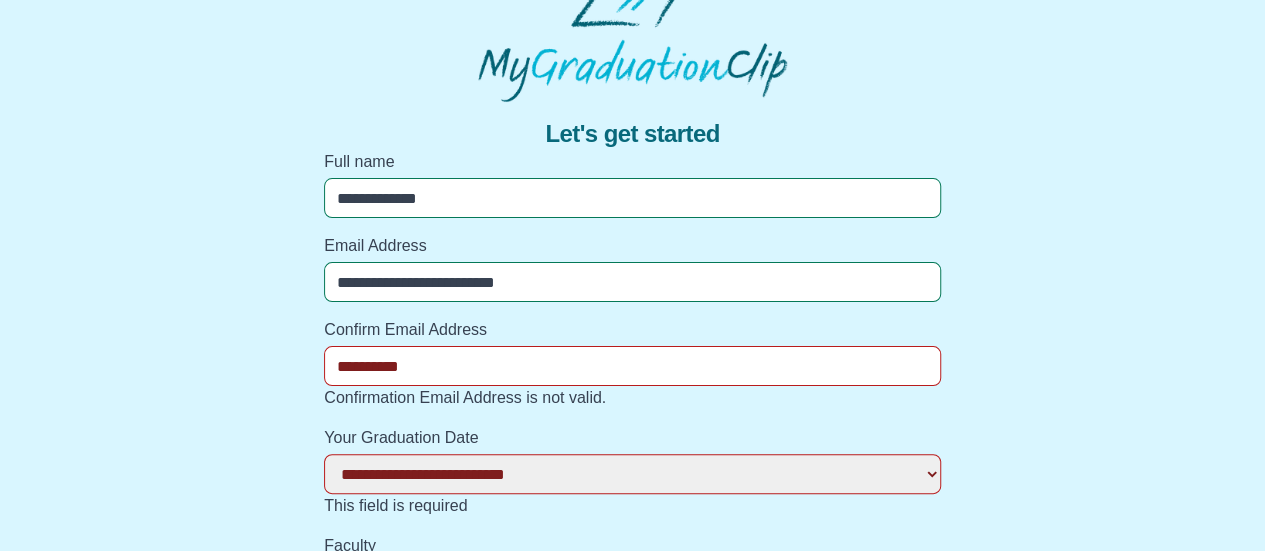 select 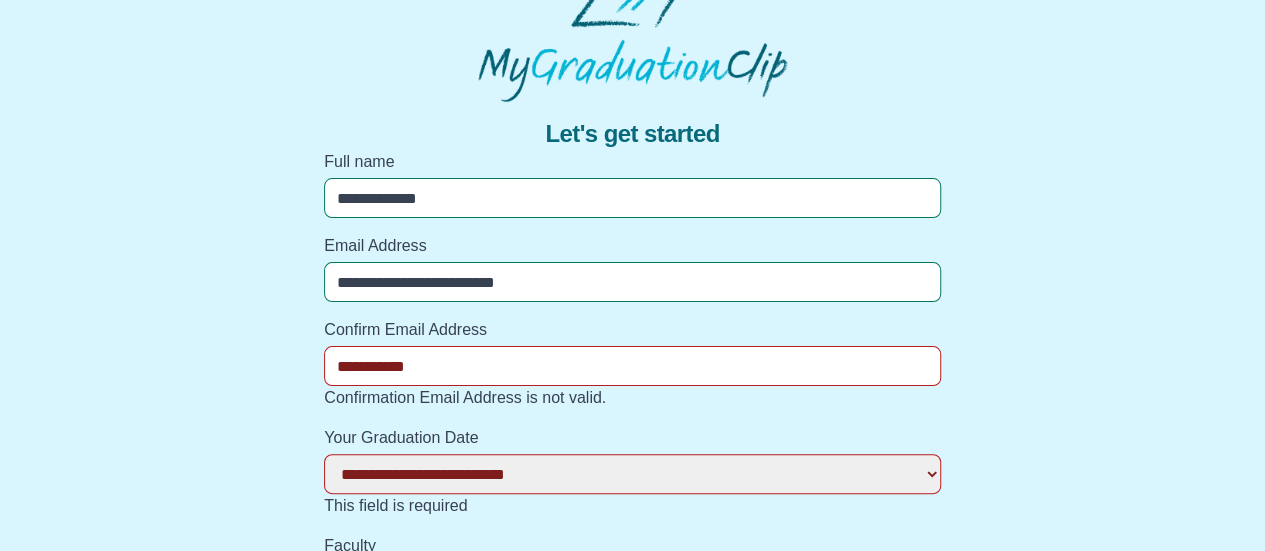 select 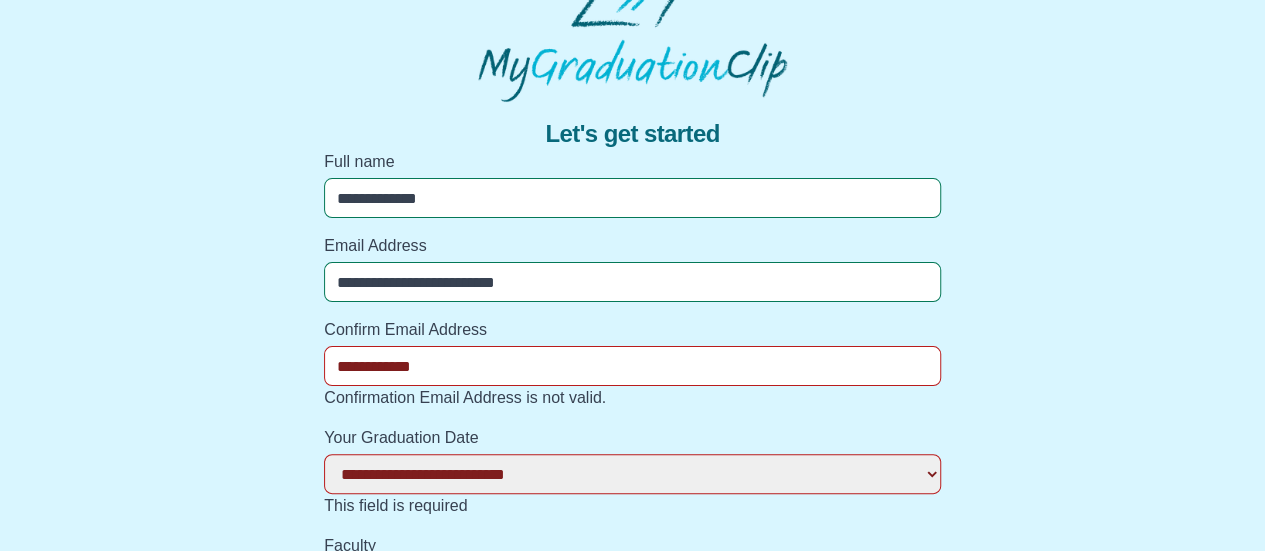 select 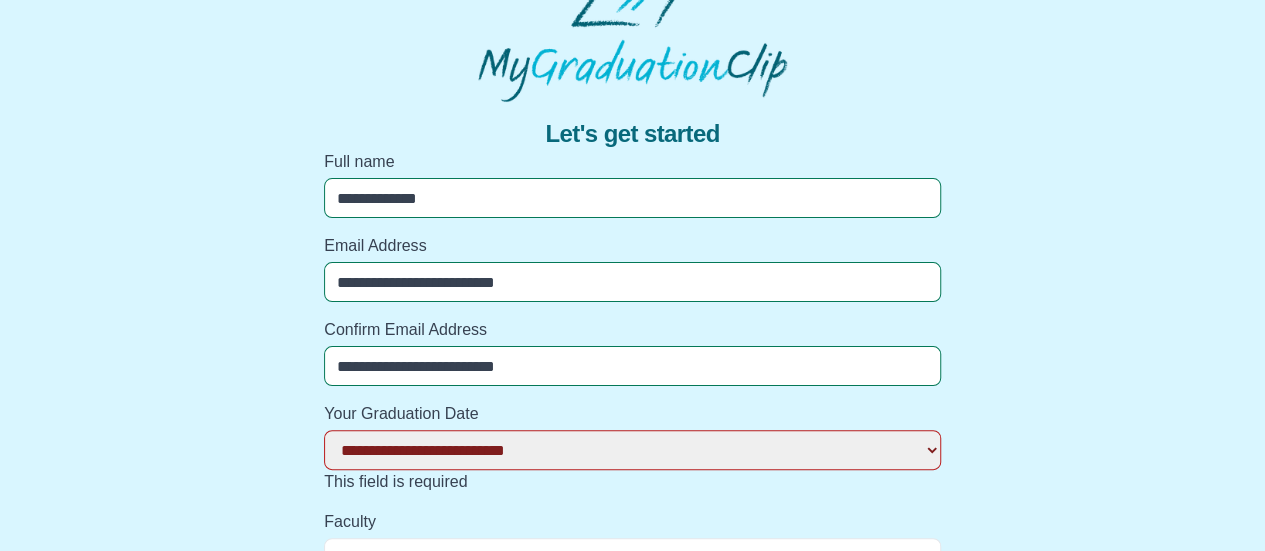 click on "**********" at bounding box center [632, 450] 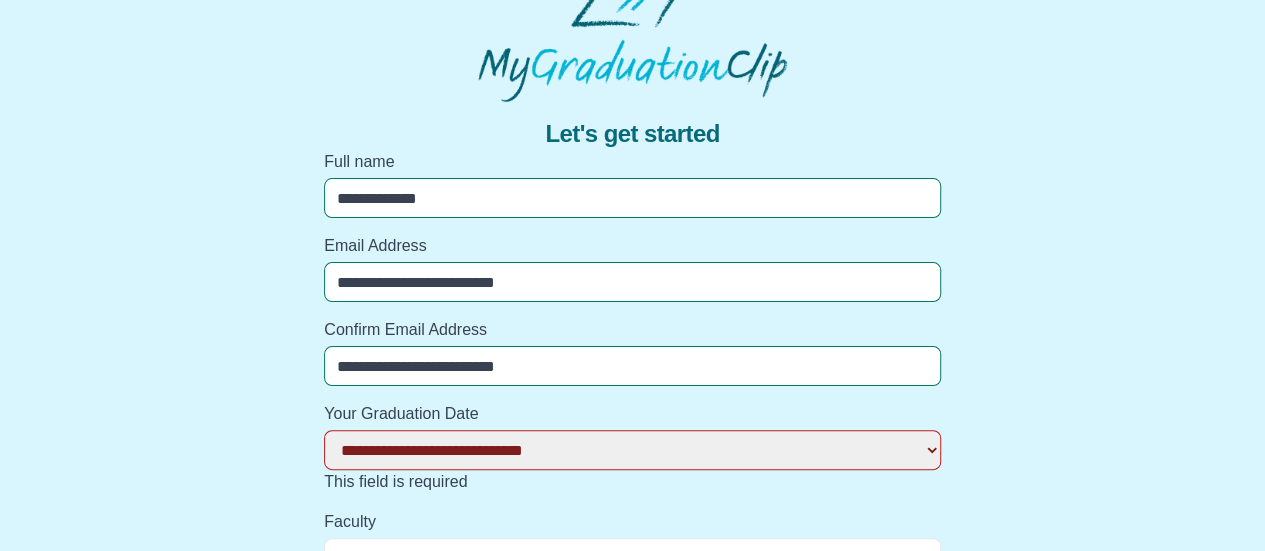 click on "**********" at bounding box center (632, 450) 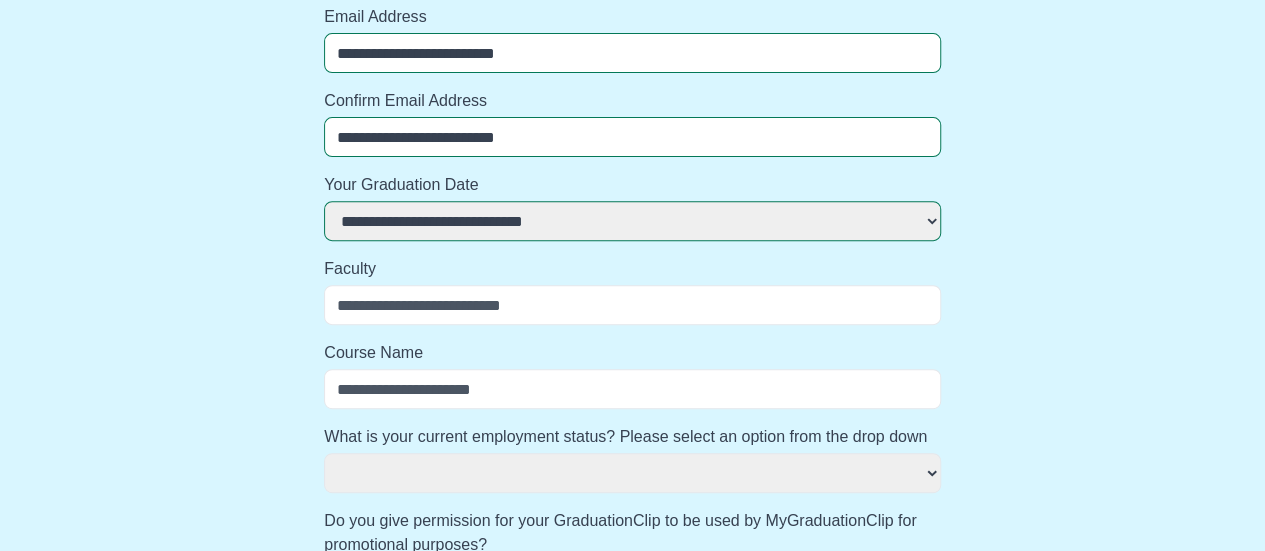 scroll, scrollTop: 280, scrollLeft: 0, axis: vertical 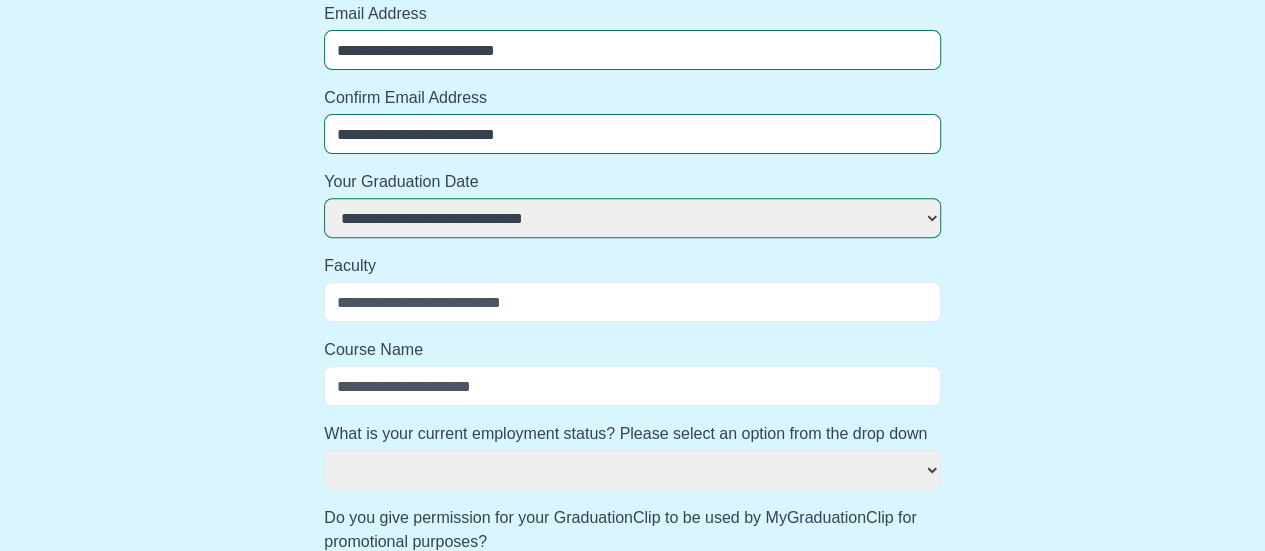 click on "Faculty" at bounding box center [632, 302] 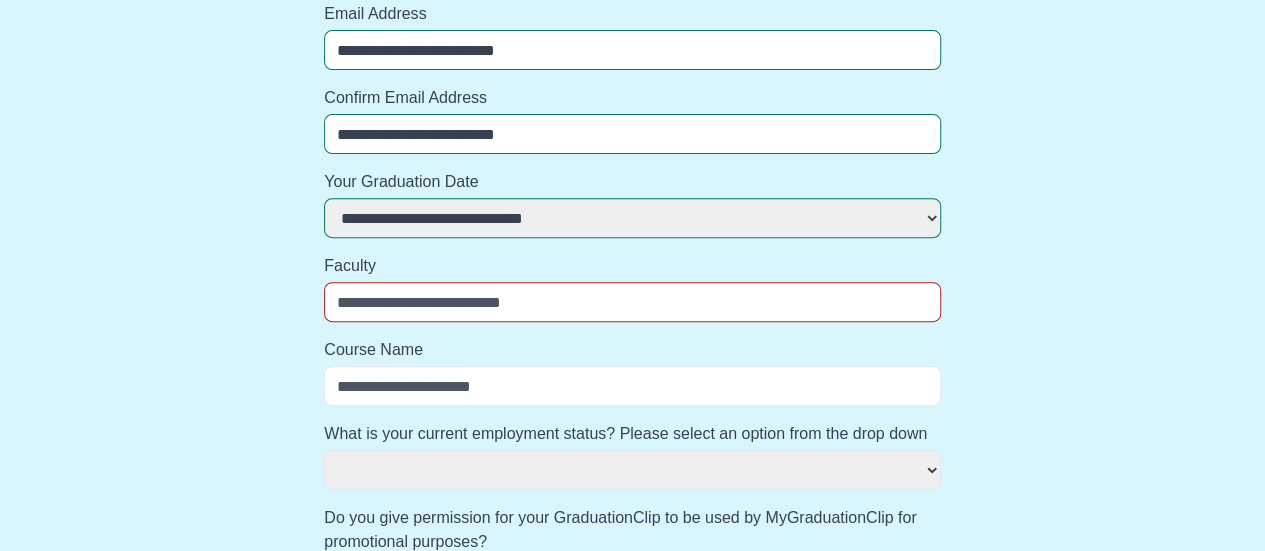 click on "Course Name" at bounding box center (632, 386) 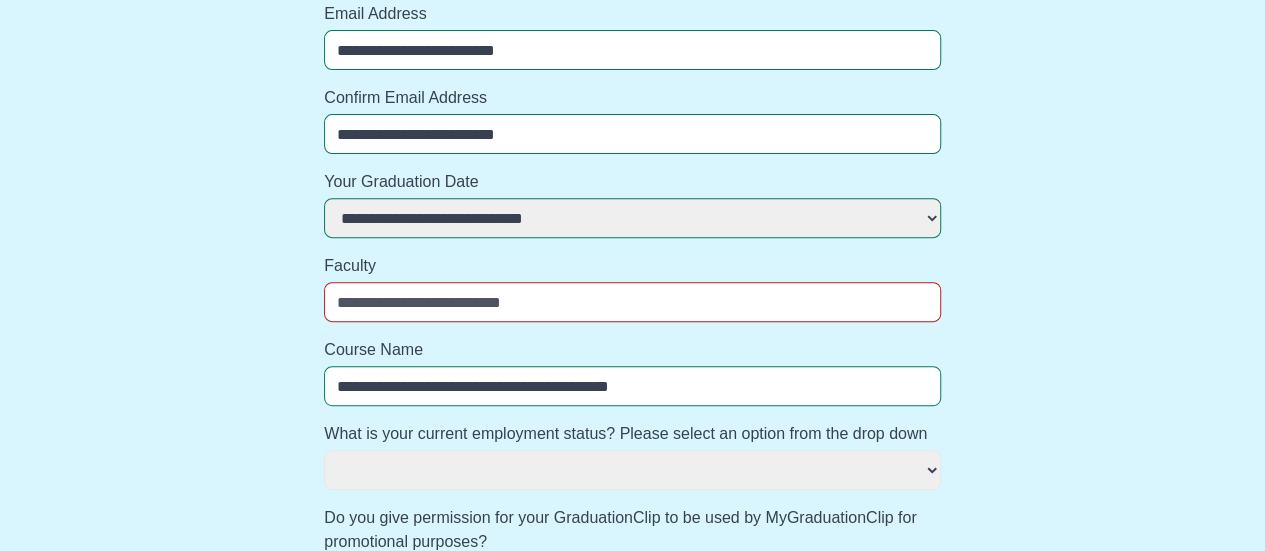click on "**********" at bounding box center (632, 386) 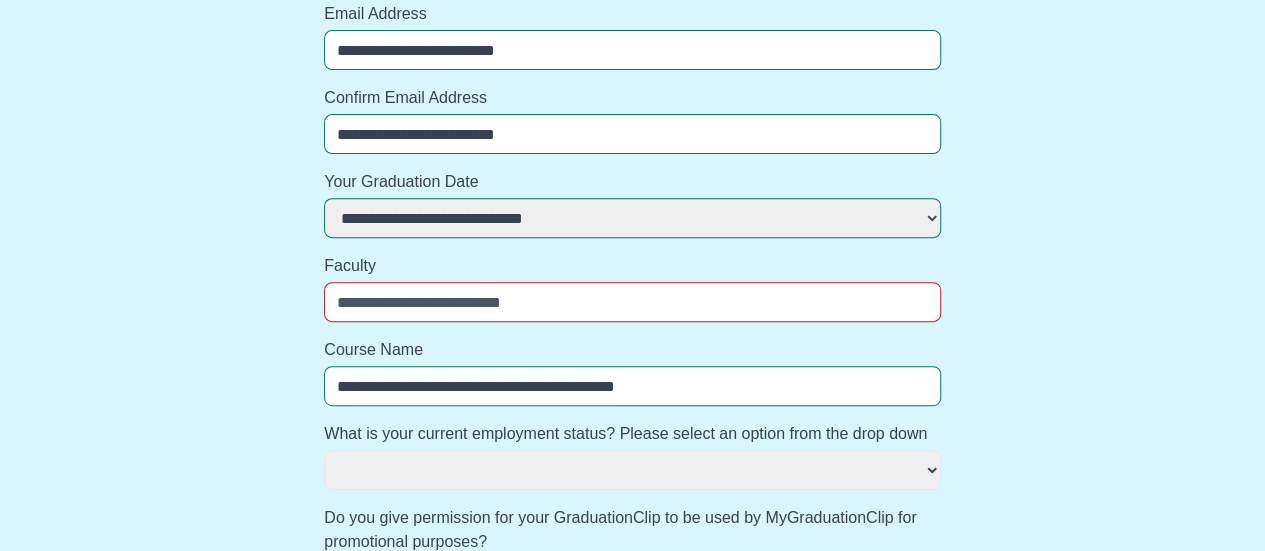 click on "**********" at bounding box center (632, 386) 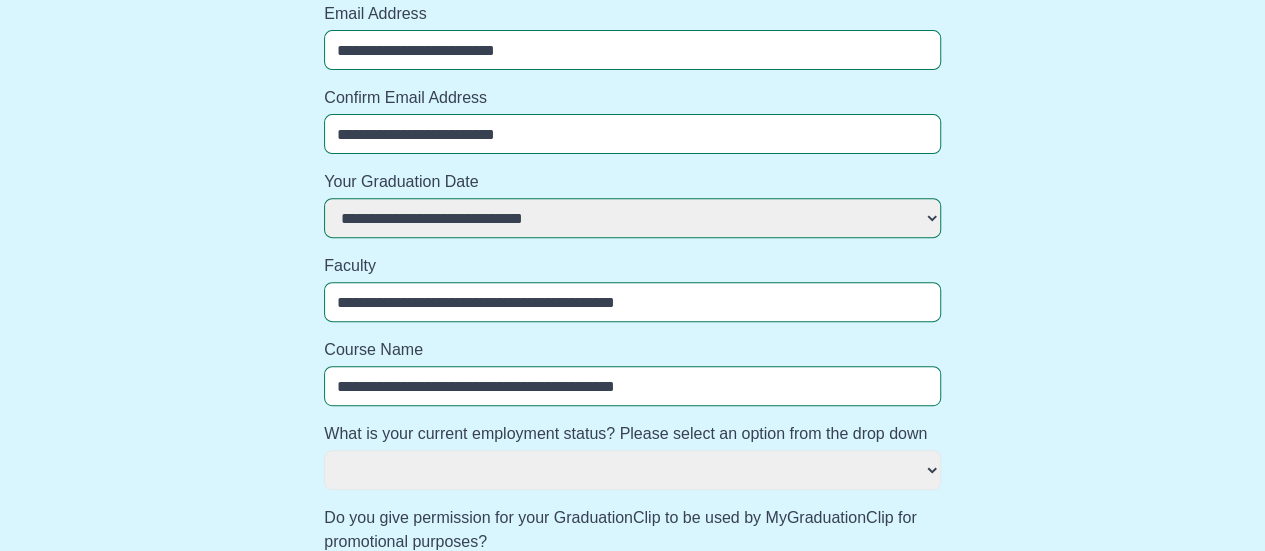 click on "**********" at bounding box center [632, 386] 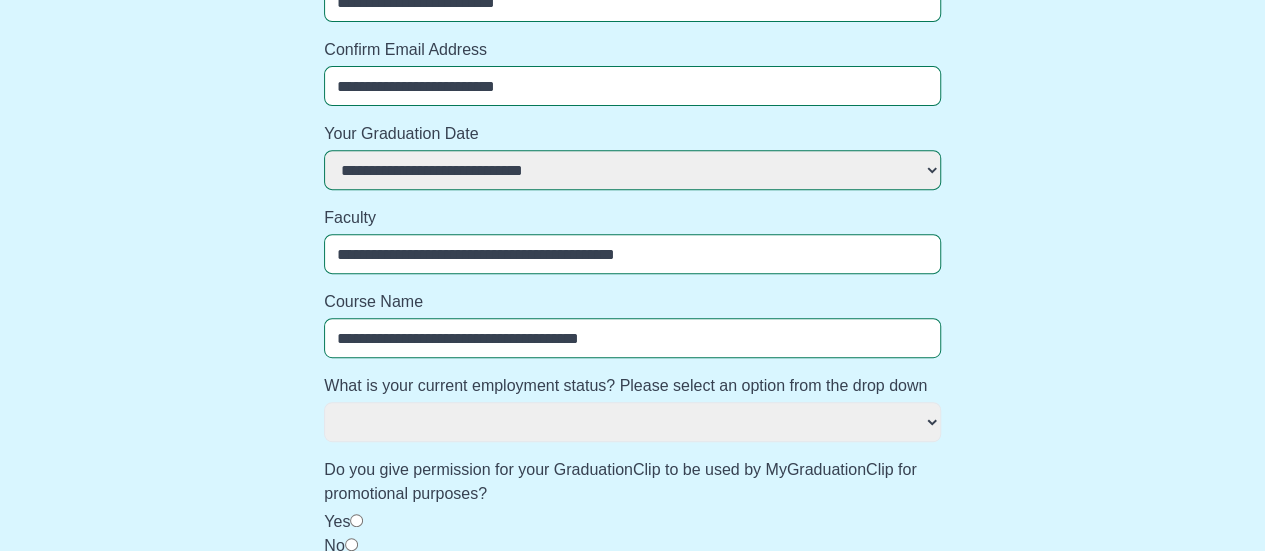 scroll, scrollTop: 404, scrollLeft: 0, axis: vertical 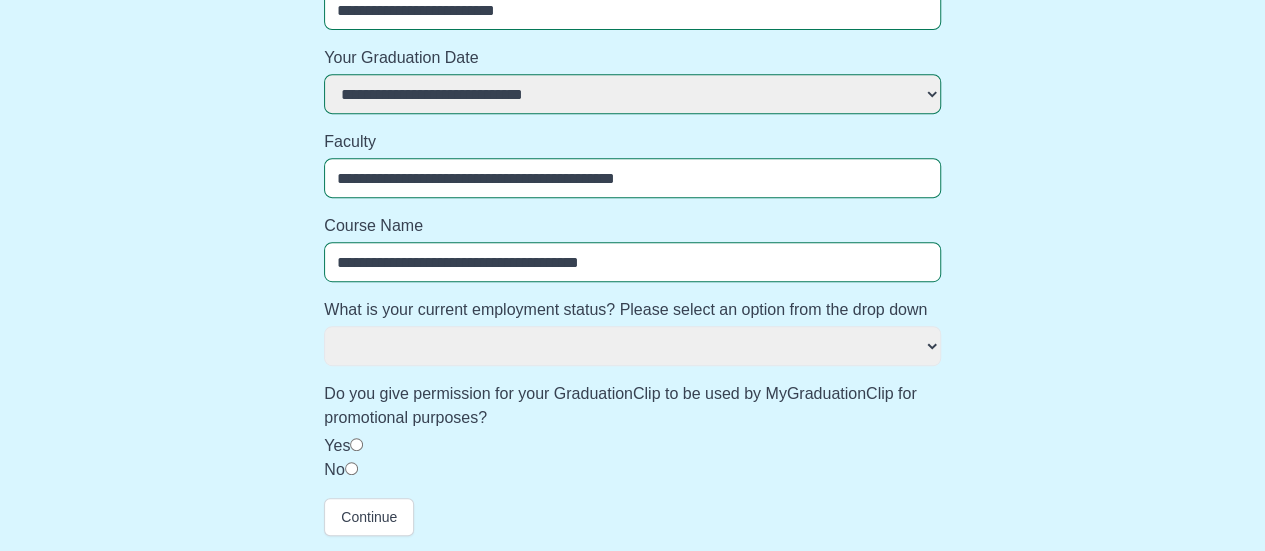 click on "**********" at bounding box center (632, 332) 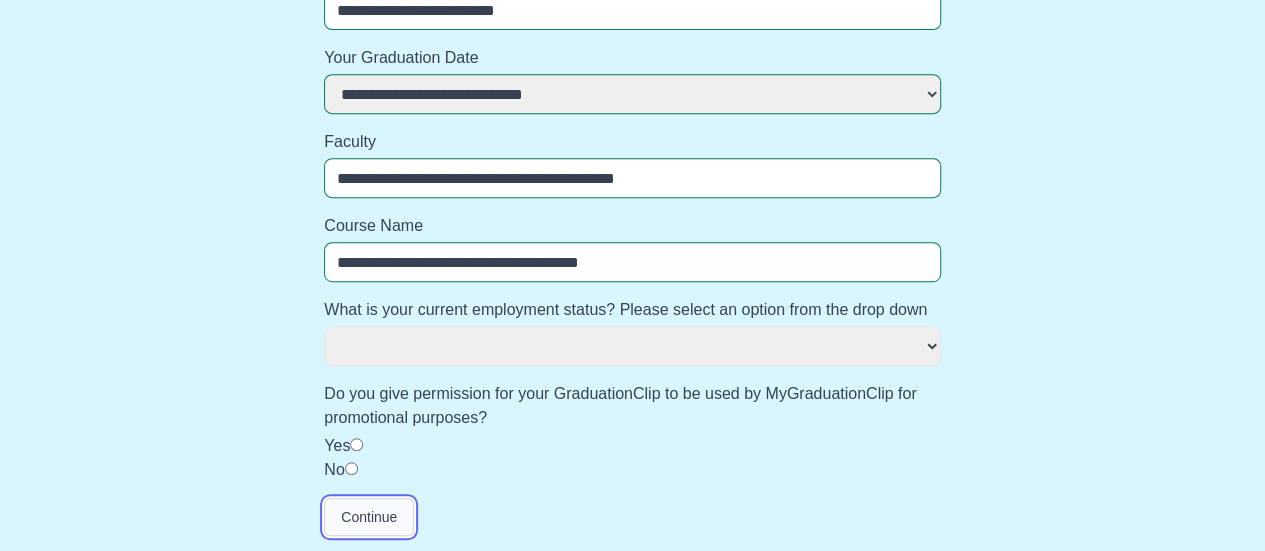 click on "Continue" at bounding box center (369, 517) 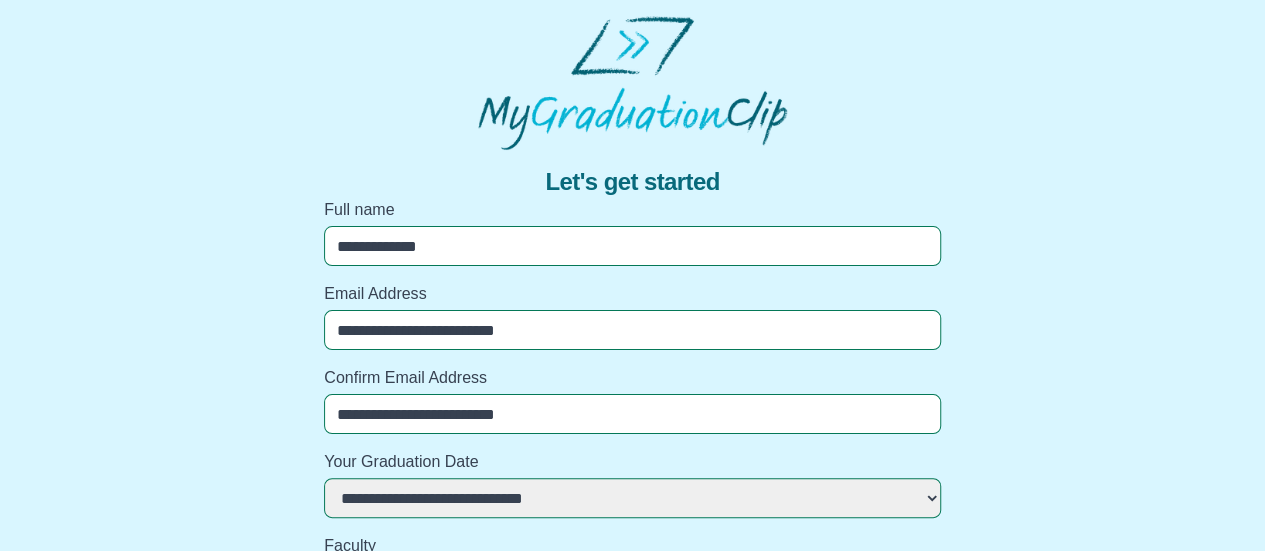 scroll, scrollTop: 404, scrollLeft: 0, axis: vertical 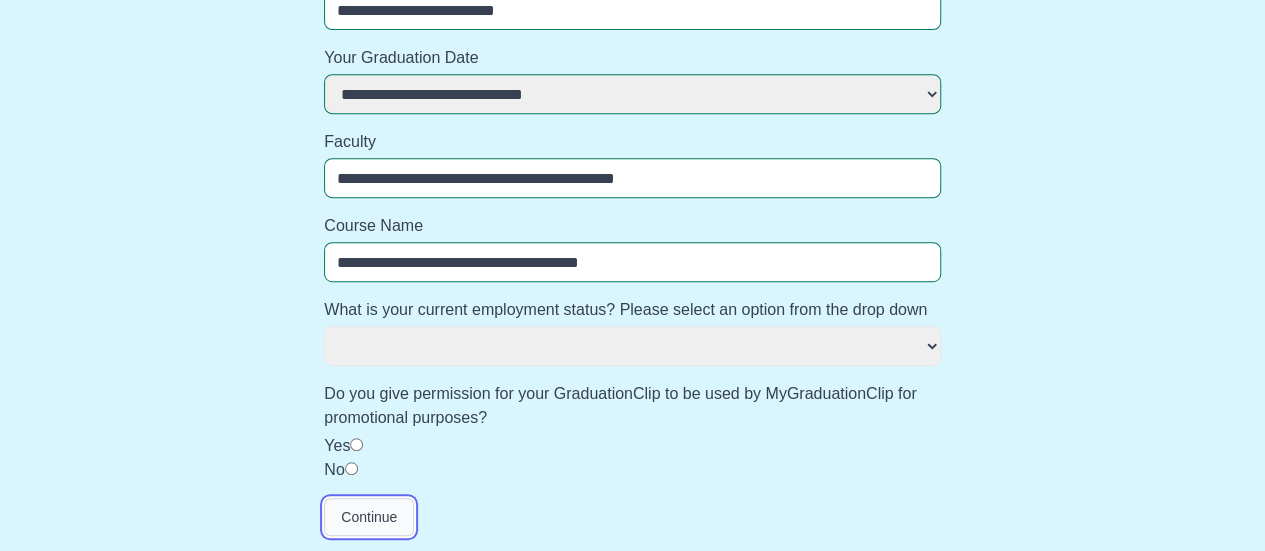 click on "Continue" at bounding box center (369, 517) 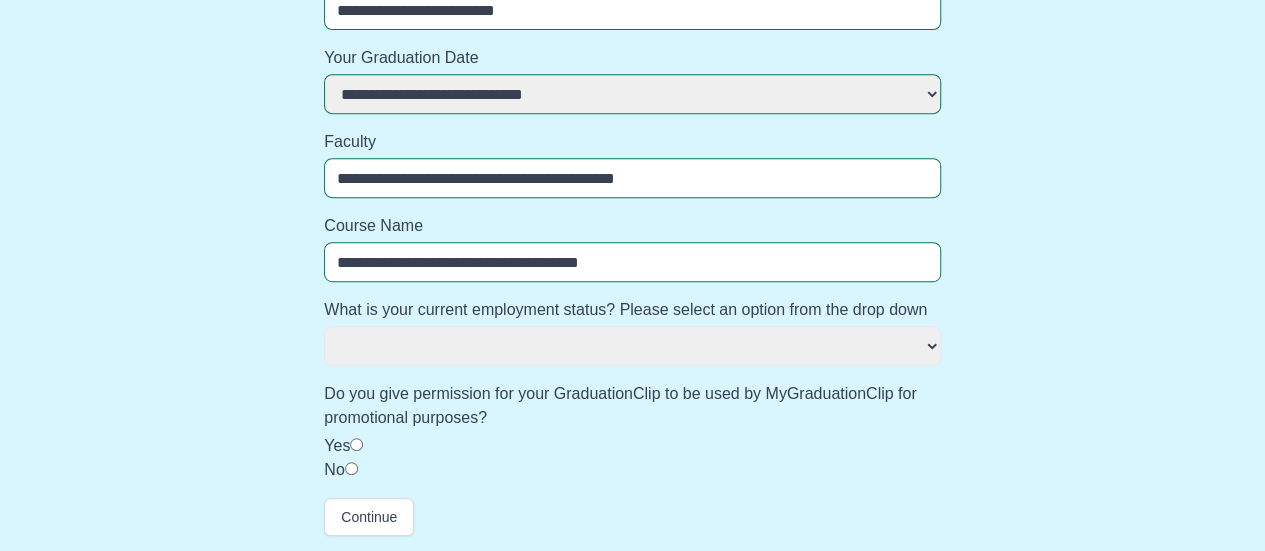 click on "**********" at bounding box center [632, 346] 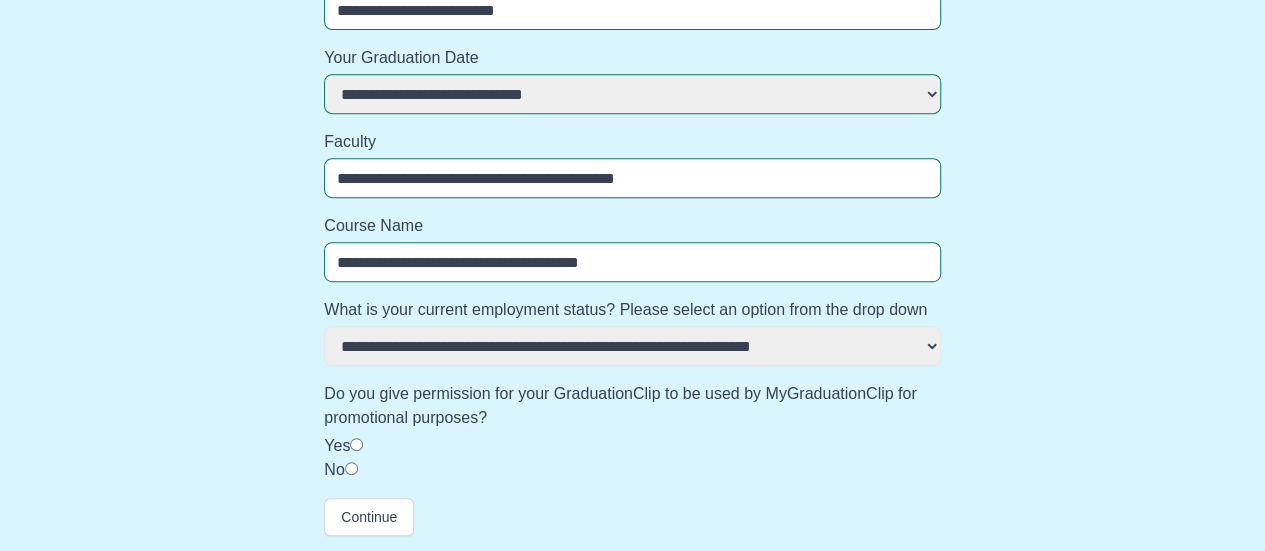 click on "**********" at bounding box center [632, 346] 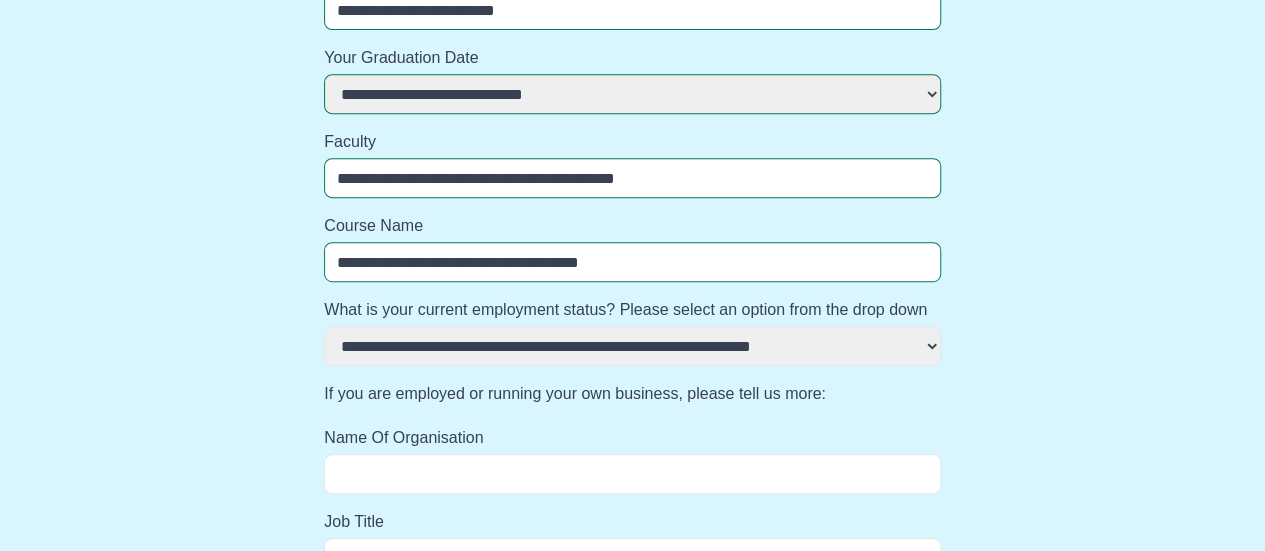 scroll, scrollTop: 548, scrollLeft: 0, axis: vertical 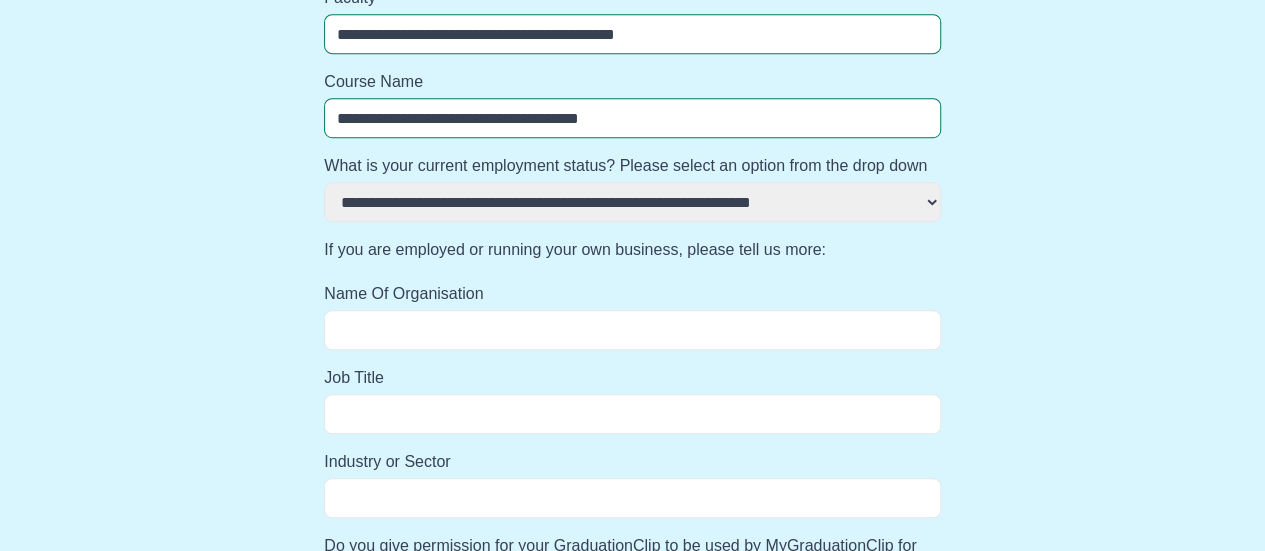 click on "Name Of Organisation" at bounding box center [632, 330] 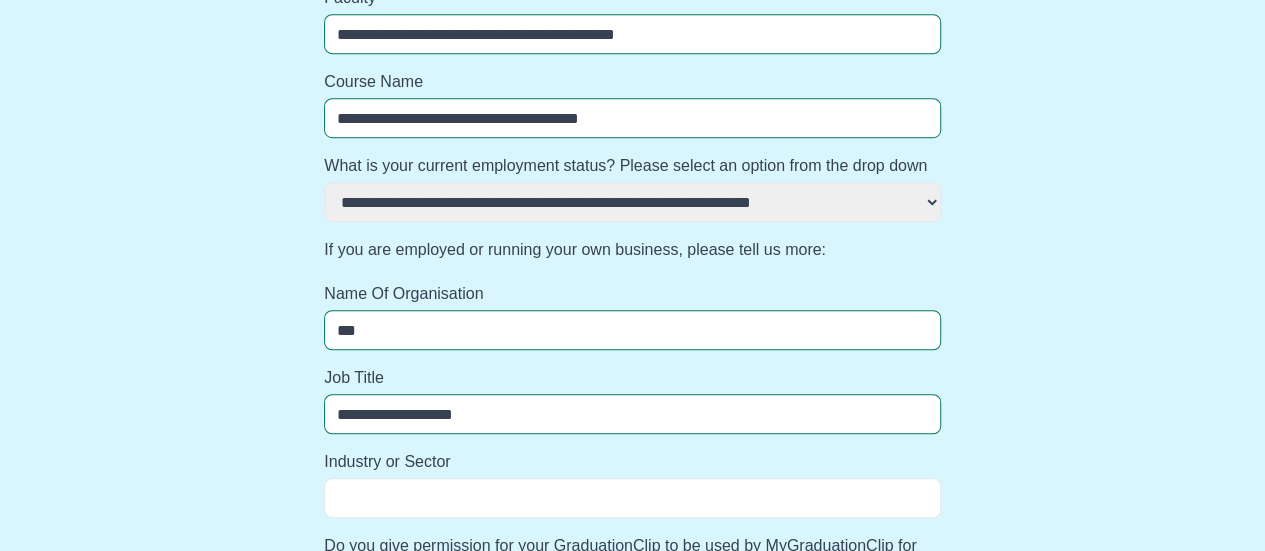 click on "Industry or Sector" at bounding box center (632, 498) 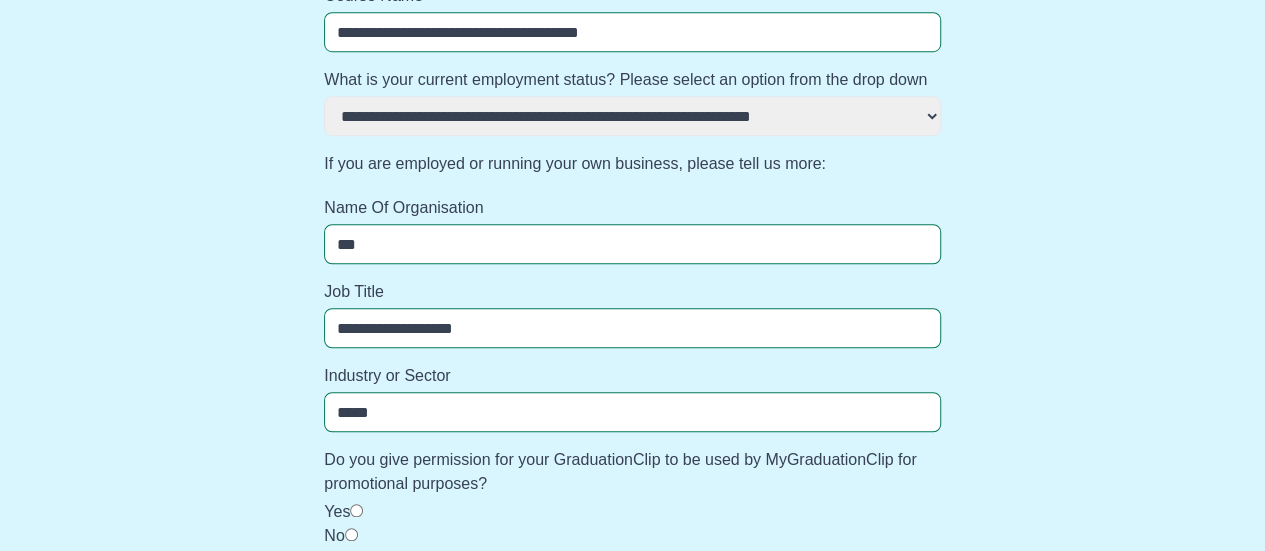 scroll, scrollTop: 700, scrollLeft: 0, axis: vertical 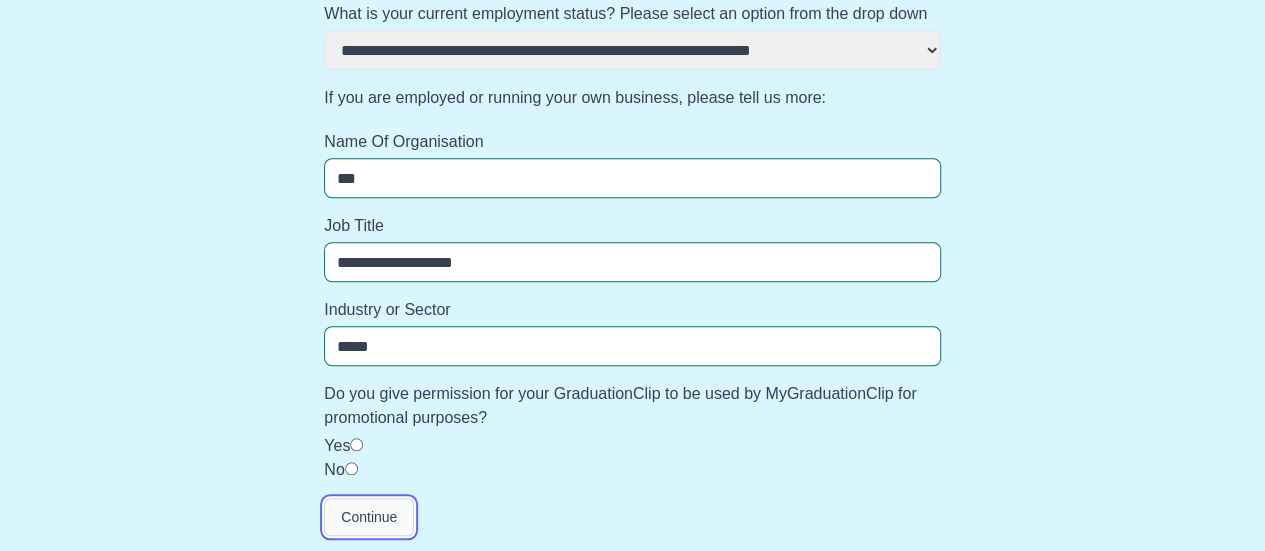 click on "Continue" at bounding box center [369, 517] 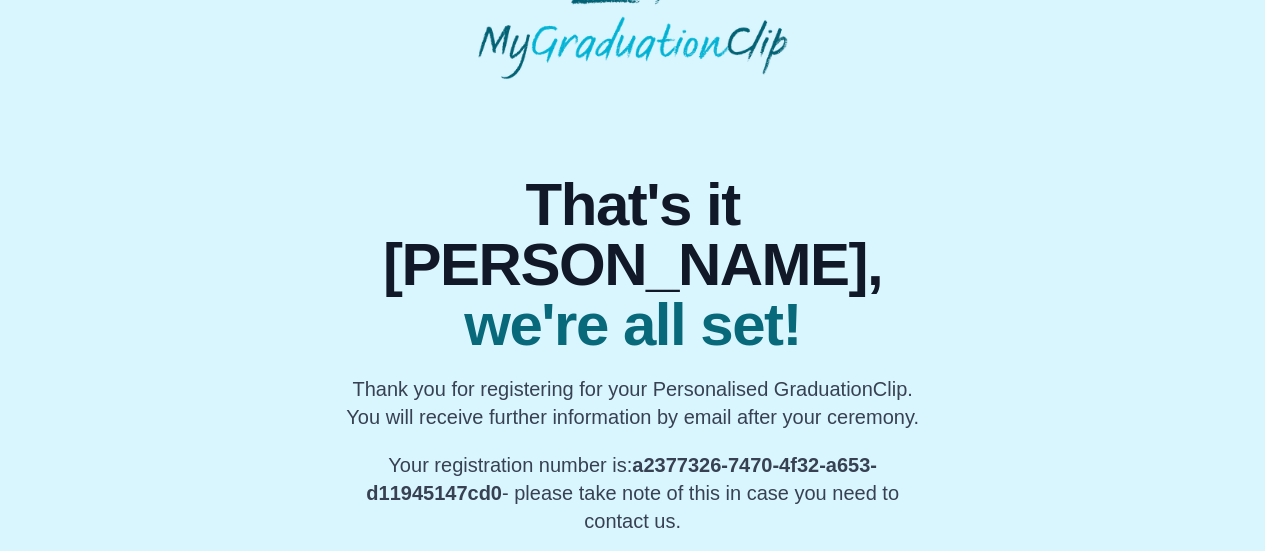 scroll, scrollTop: 10, scrollLeft: 0, axis: vertical 